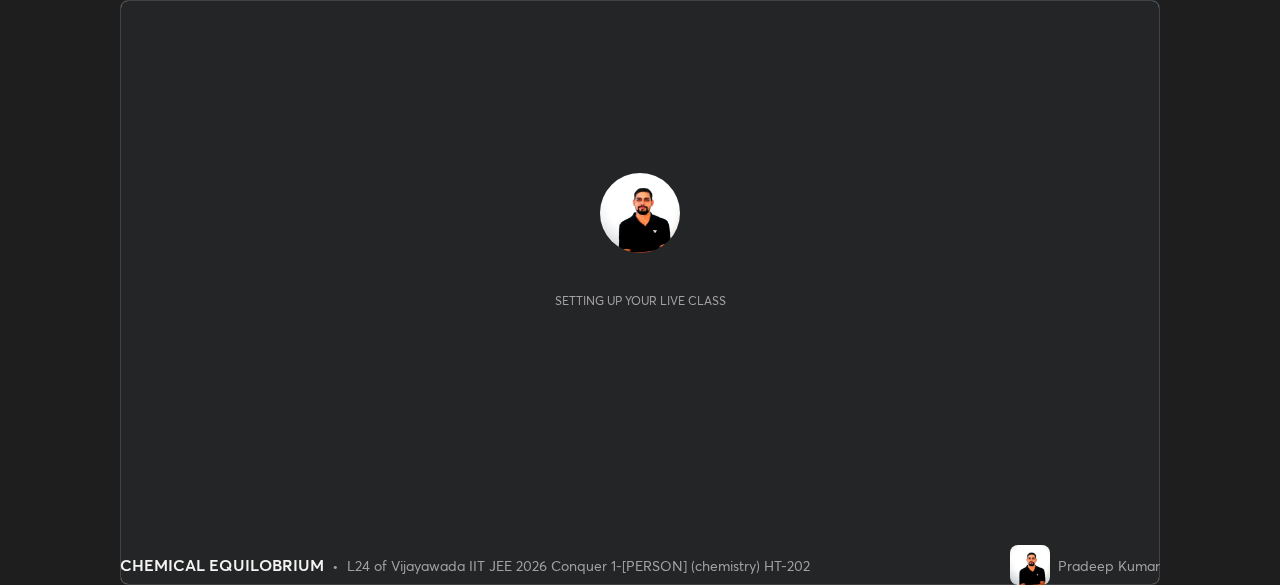 scroll, scrollTop: 0, scrollLeft: 0, axis: both 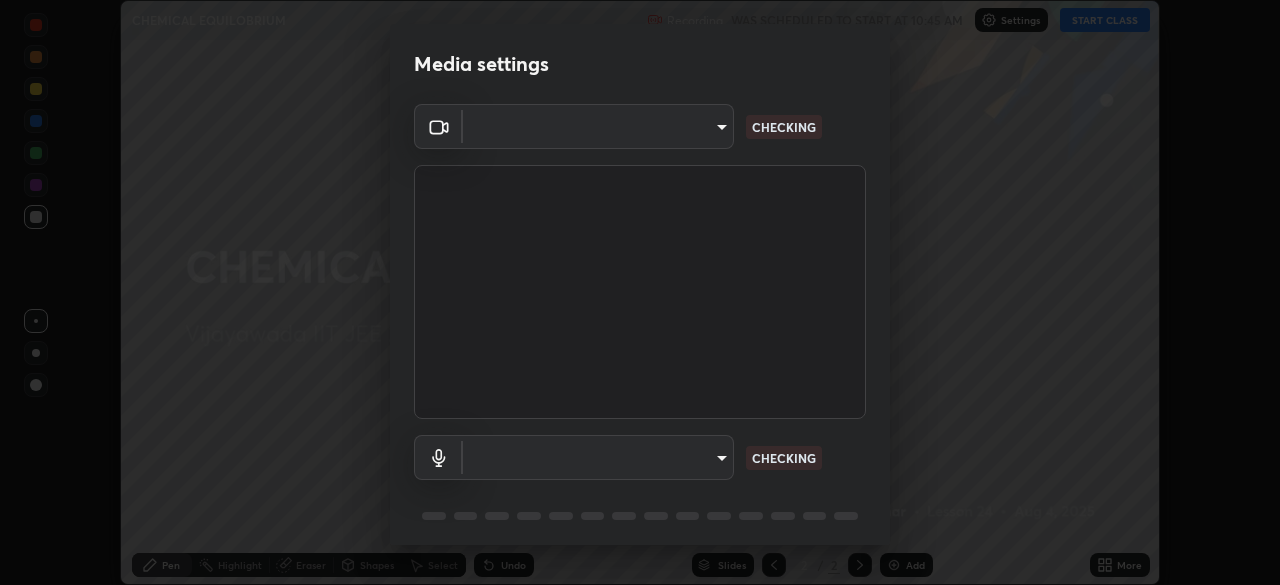 type on "[HASH]" 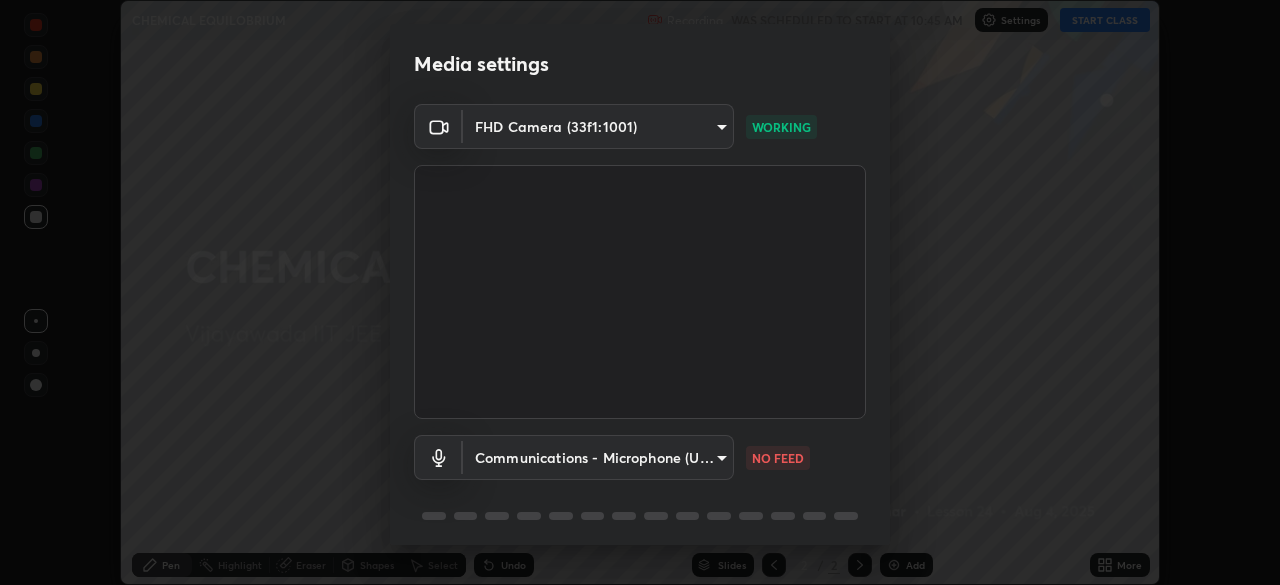 click on "Erase all CHEMICAL EQUILOBRIUM Recording WAS SCHEDULED TO START AT 10:45 AM Settings START CLASS Setting up your live class CHEMICAL EQUILOBRIUM • L24 of Vijayawada IIT JEE 2026 Conquer 1-[PERSON](chemistry) HT-202 [PERSON] Pen Highlight Eraser Shapes Select Undo Slides 2 / 2 Add More No doubts shared Encourage your learners to ask a doubt for better clarity Report an issue Reason for reporting Buffering Chat not working Audio - Video sync issue Educator video quality low ​ Attach an image Report Media settings FHD Camera (33f1:1001) [HASH] WORKING Communications - Microphone (USB PnP Sound Device) communications NO FEED 1 / 5 Next" at bounding box center (640, 292) 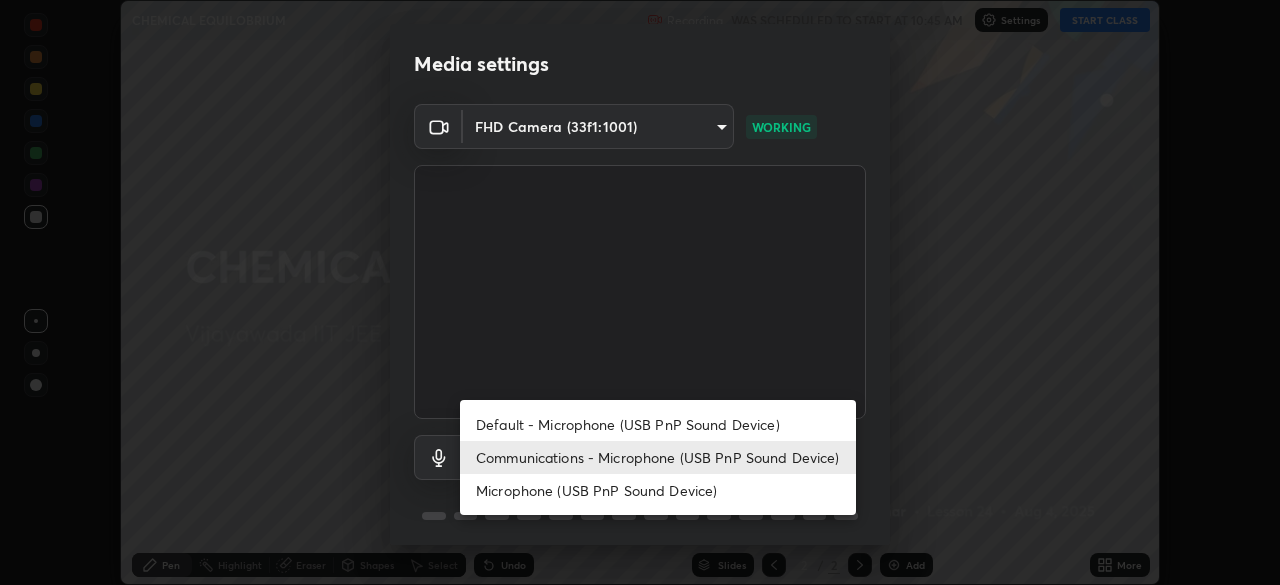 click on "Default - Microphone (USB PnP Sound Device)" at bounding box center (658, 424) 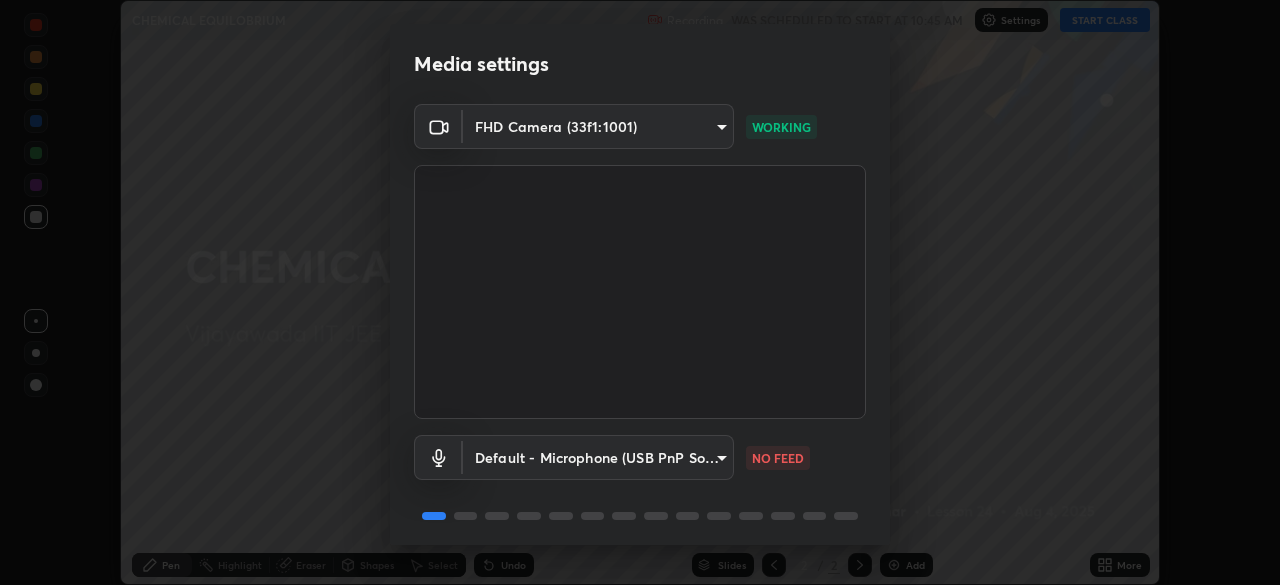 scroll, scrollTop: 71, scrollLeft: 0, axis: vertical 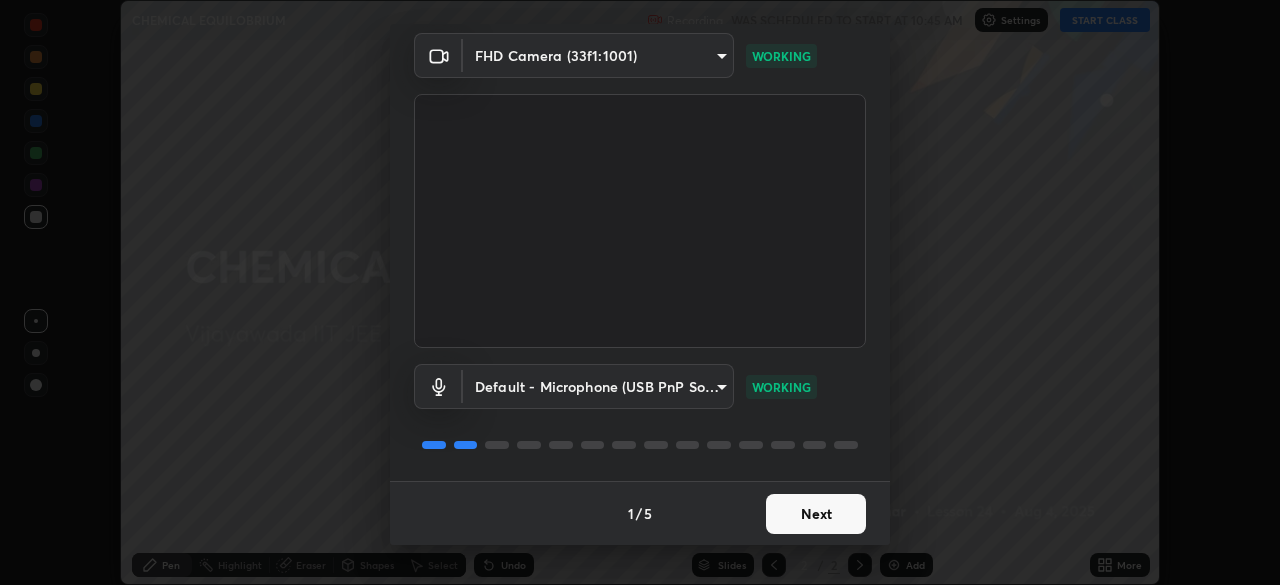 click on "Next" at bounding box center (816, 514) 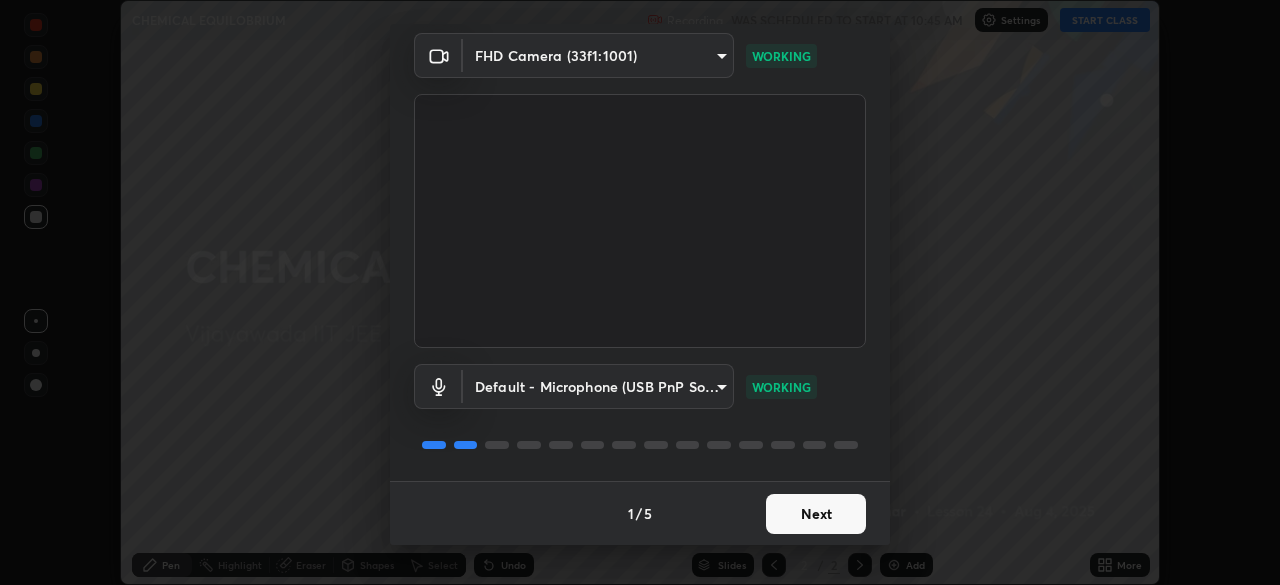 scroll, scrollTop: 0, scrollLeft: 0, axis: both 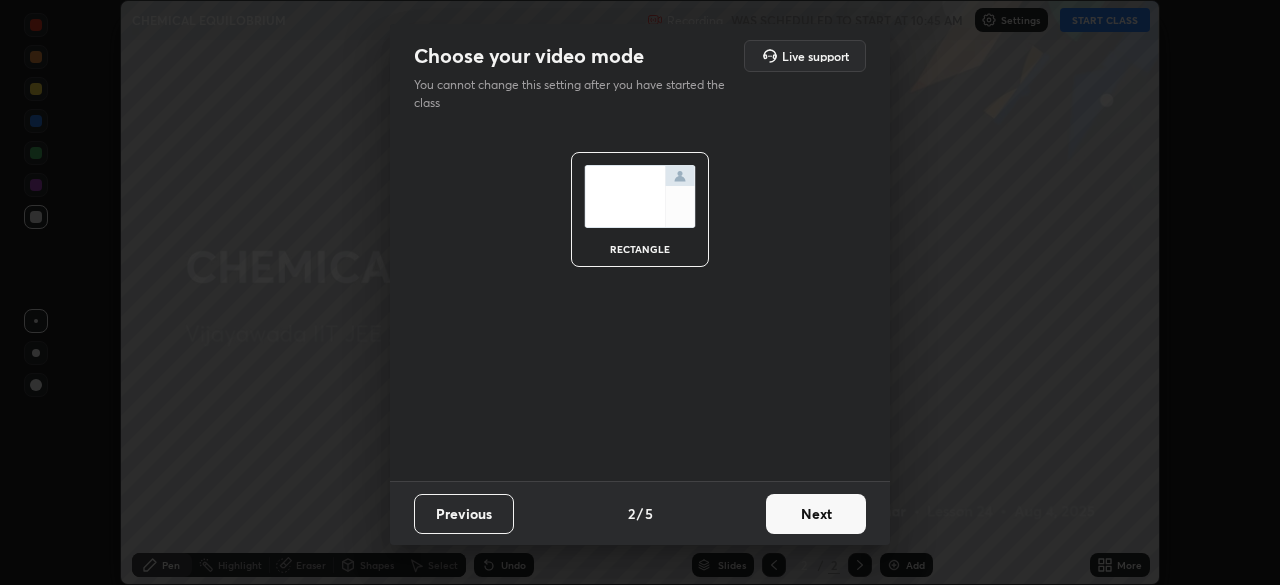 click on "Next" at bounding box center [816, 514] 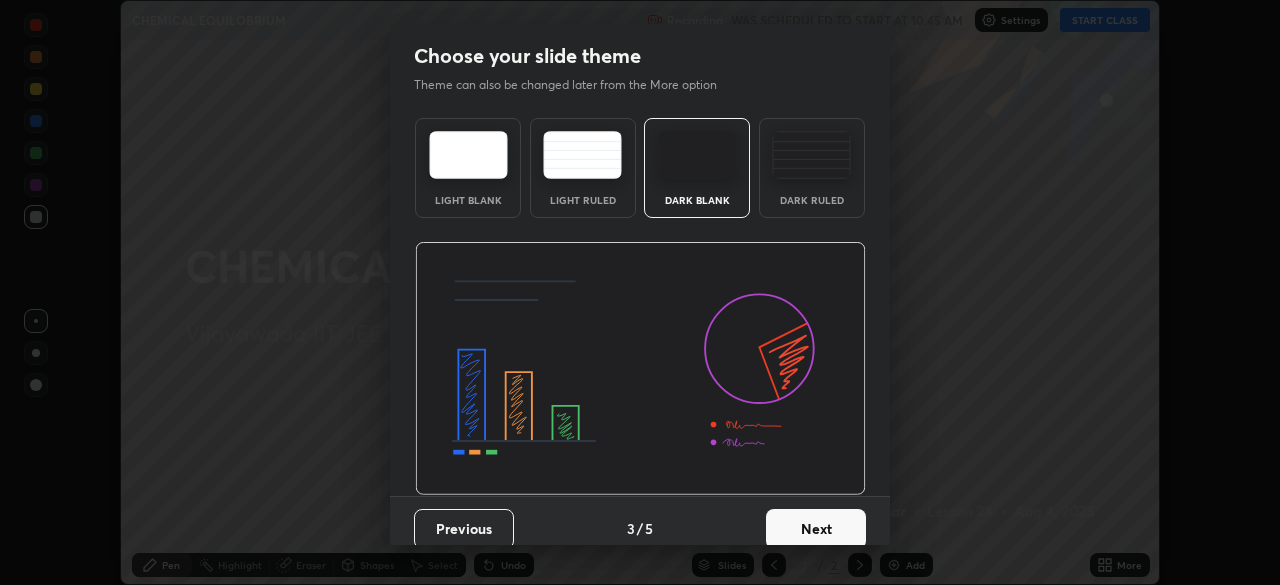 click on "Next" at bounding box center (816, 529) 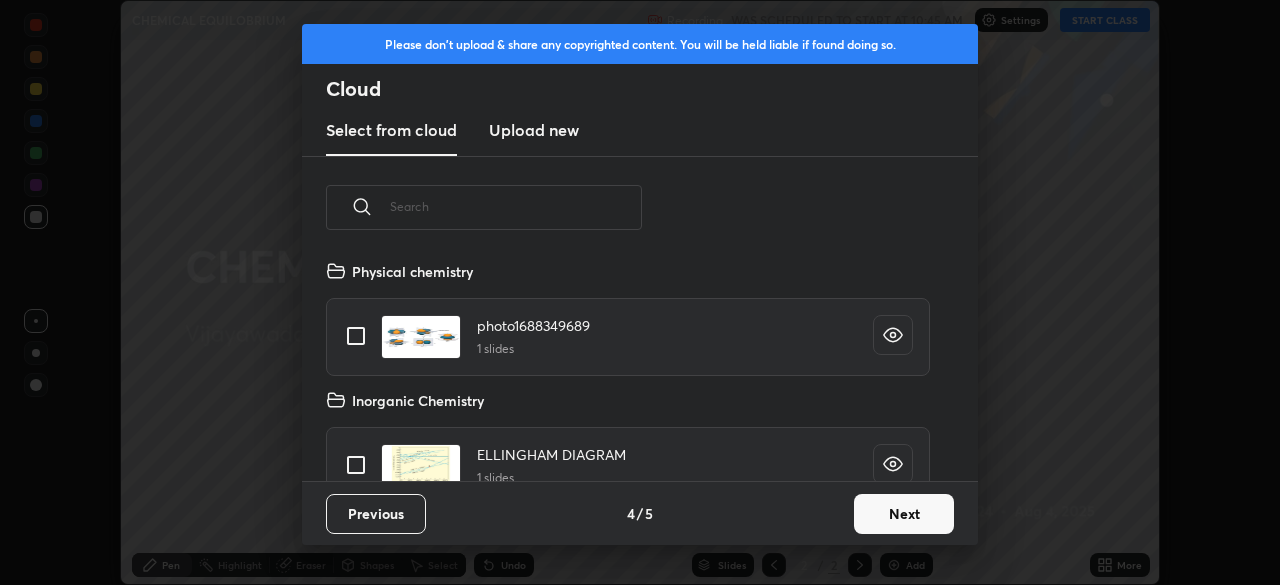 scroll, scrollTop: 7, scrollLeft: 11, axis: both 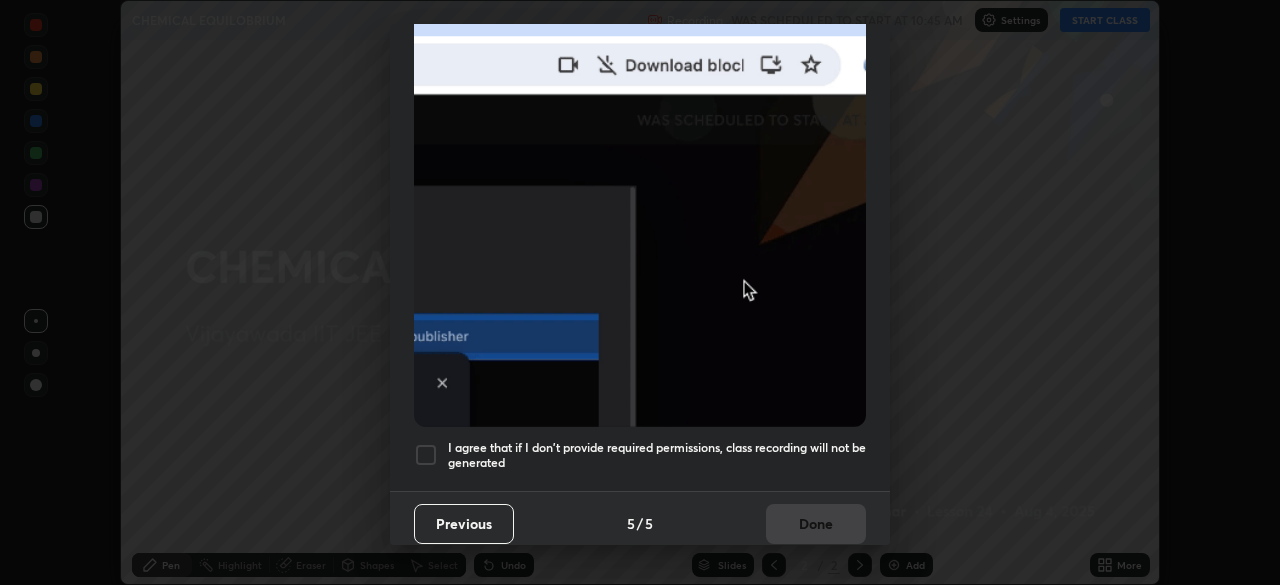 click at bounding box center (426, 455) 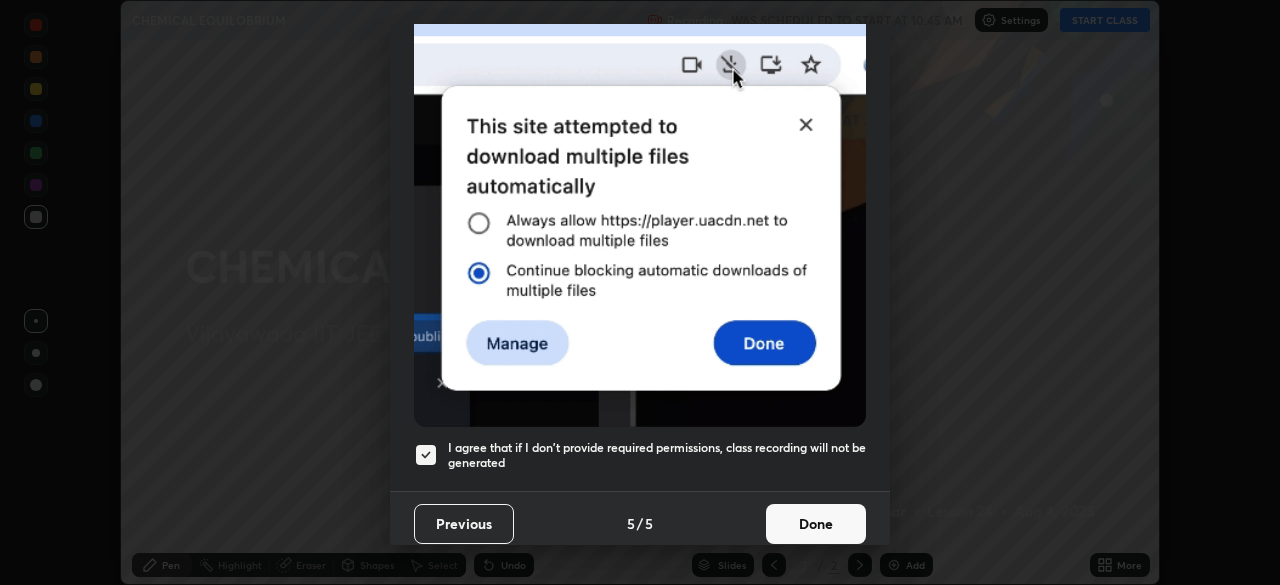 click on "Done" at bounding box center [816, 524] 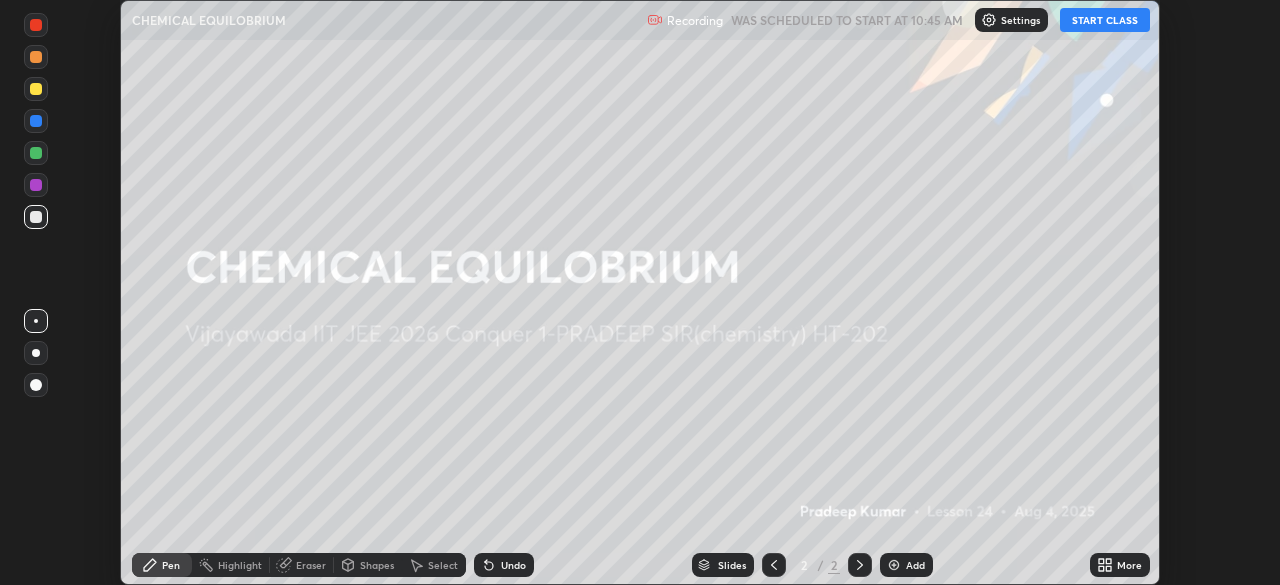 click on "START CLASS" at bounding box center [1105, 20] 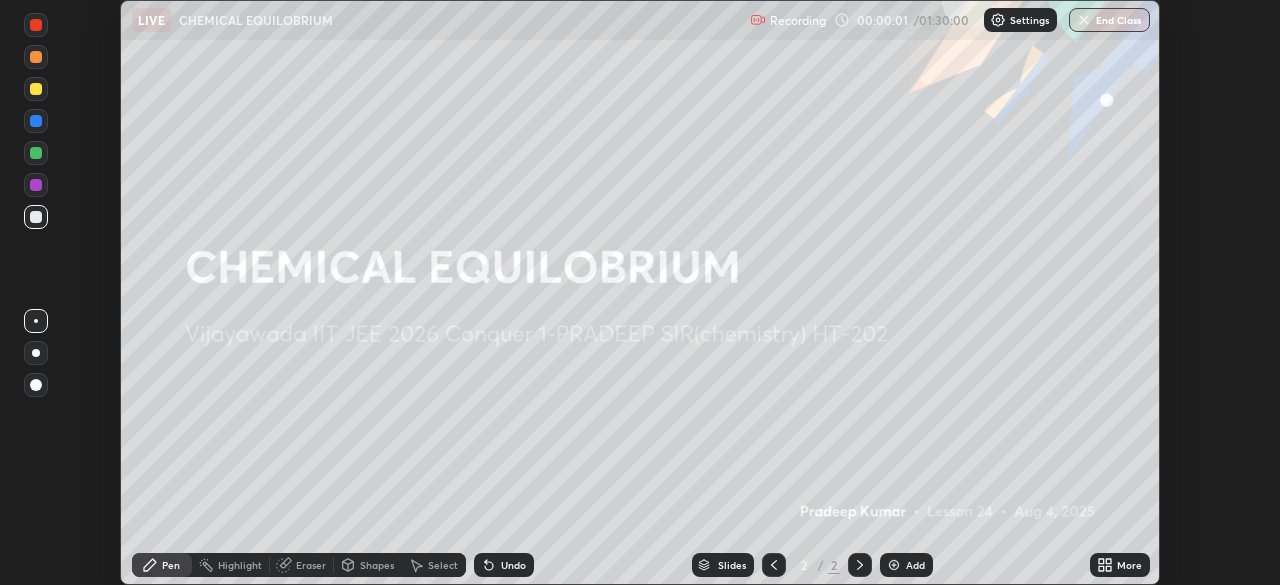 click 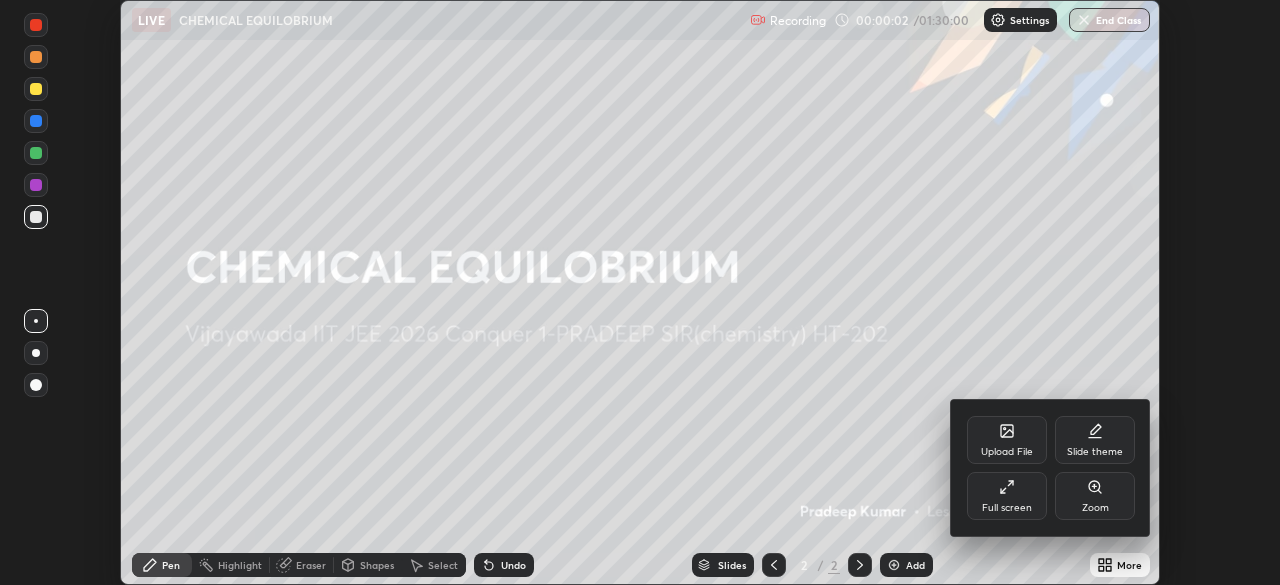 click on "Full screen" at bounding box center [1007, 508] 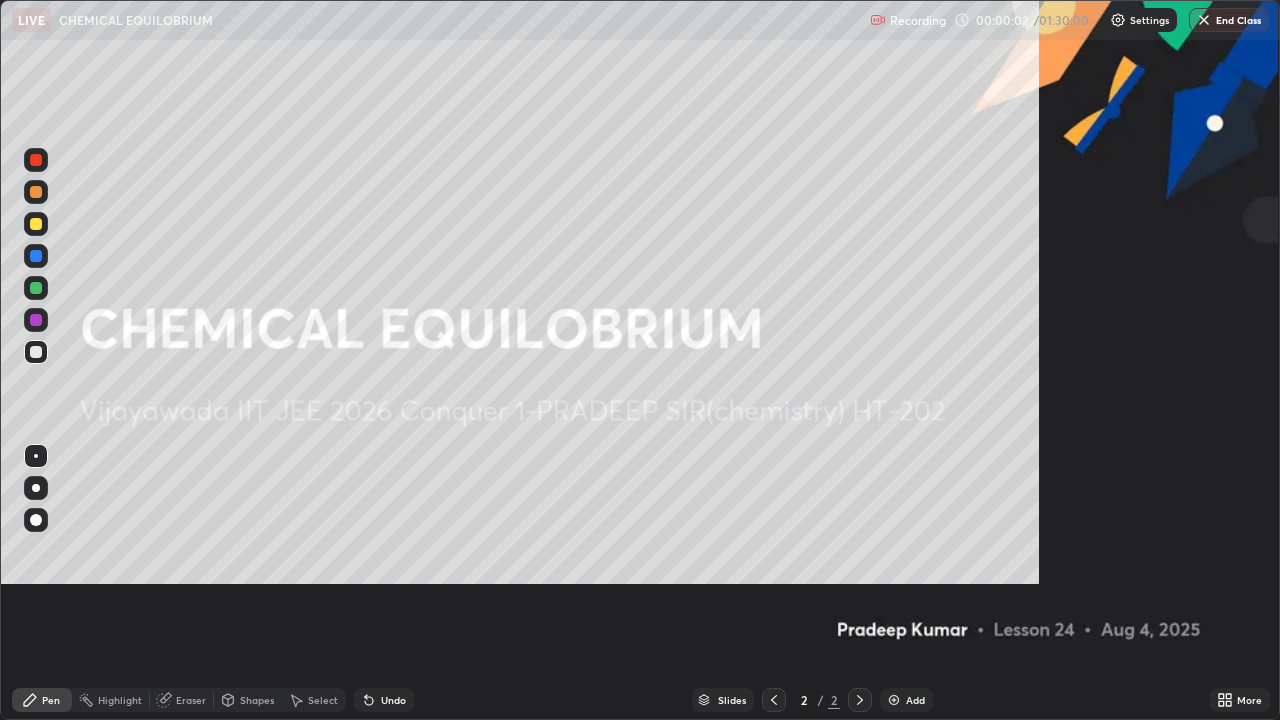 scroll, scrollTop: 99280, scrollLeft: 98720, axis: both 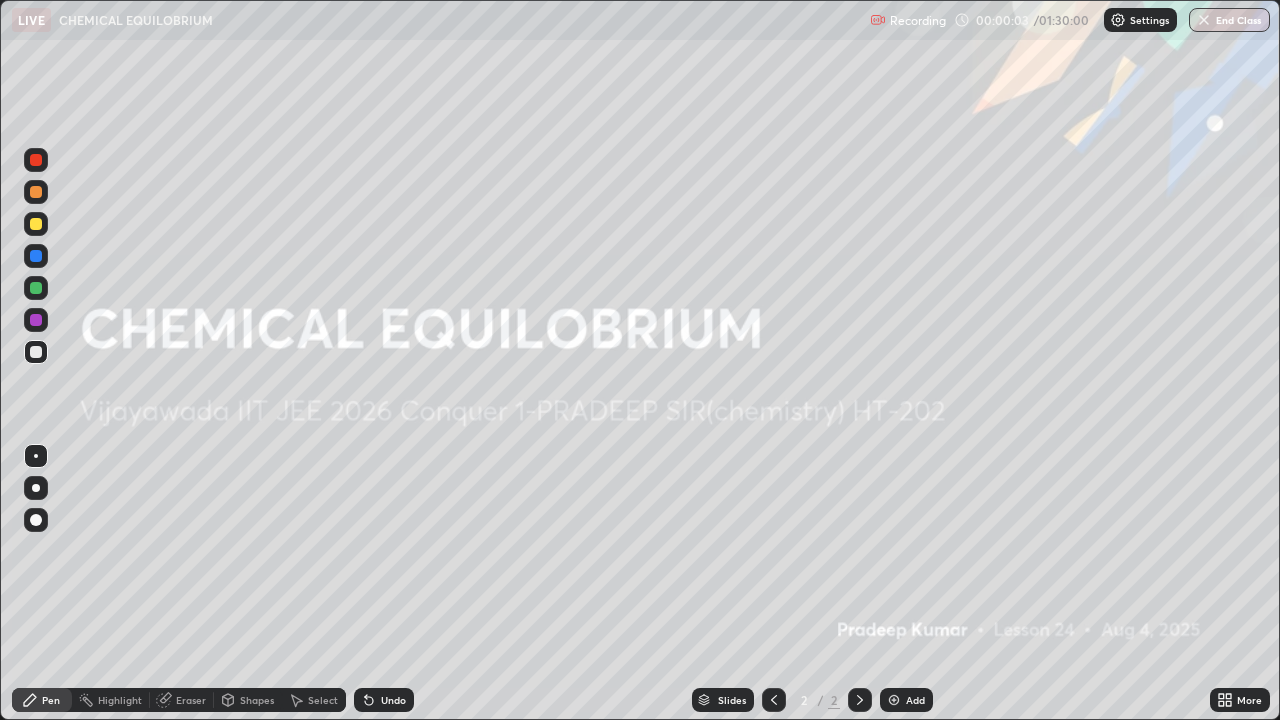 click on "Add" at bounding box center [915, 700] 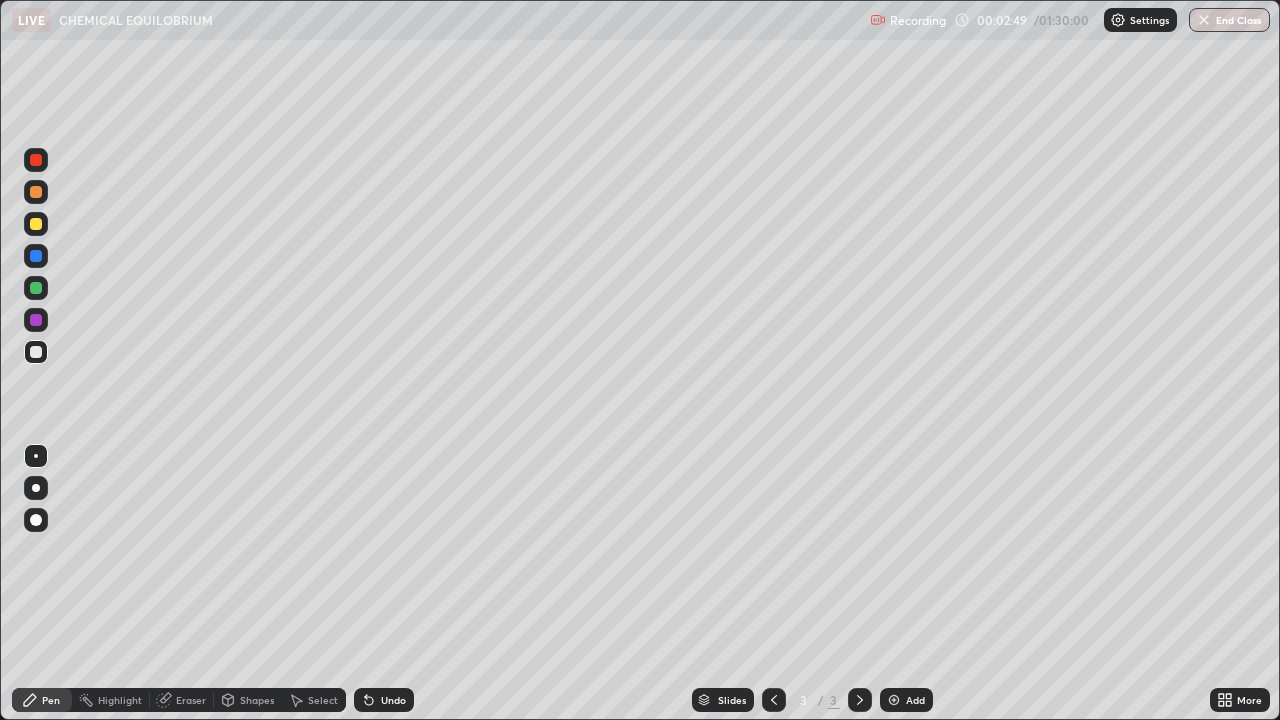 click on "Undo" at bounding box center [384, 700] 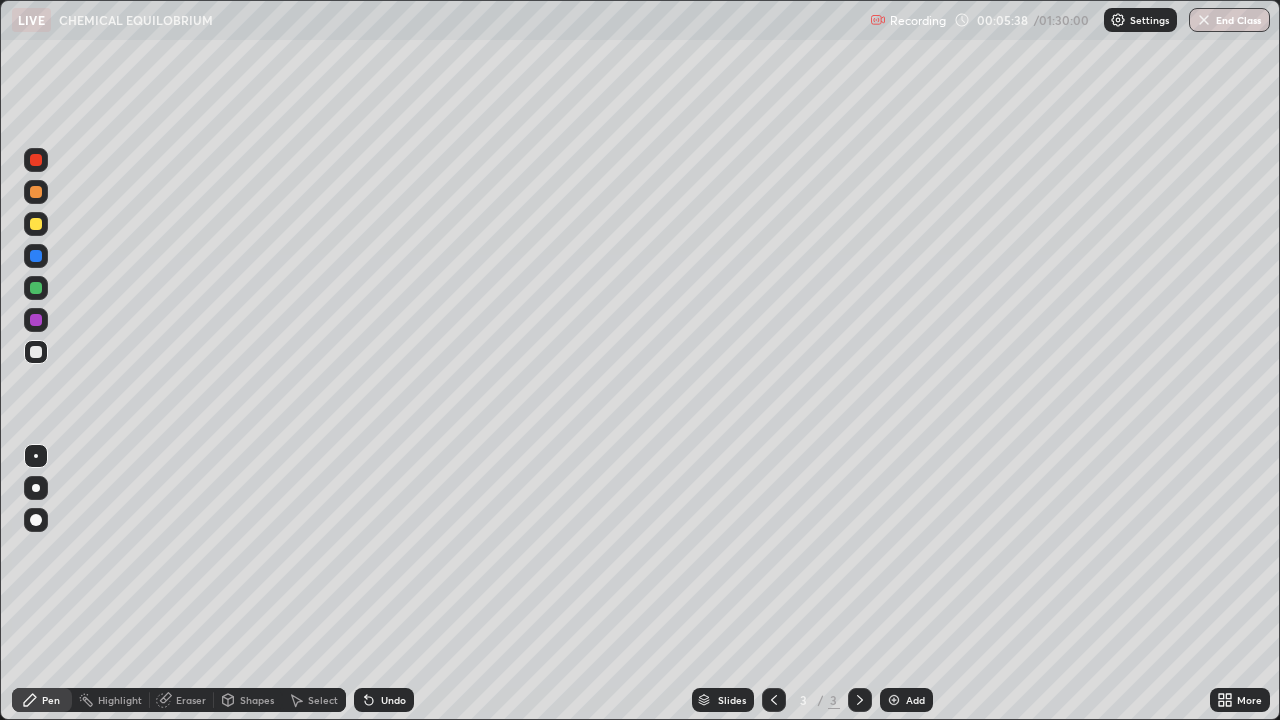 click on "Add" at bounding box center (915, 700) 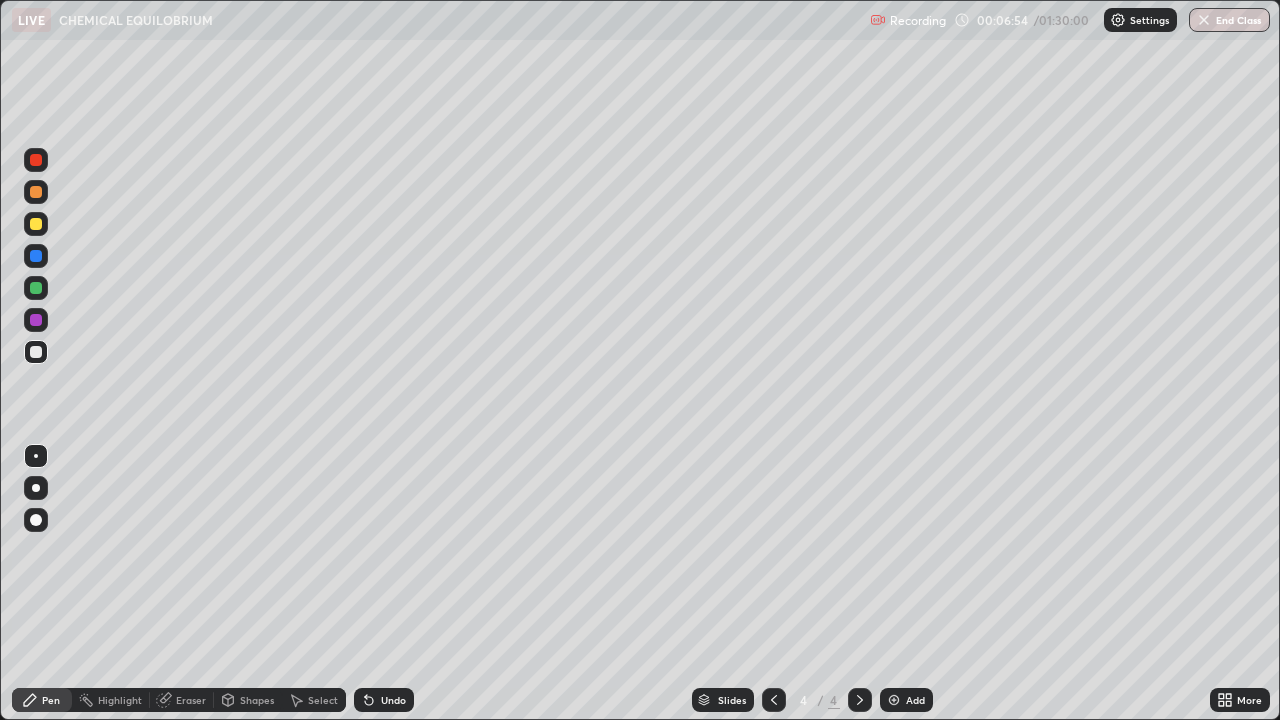 click on "Undo" at bounding box center [393, 700] 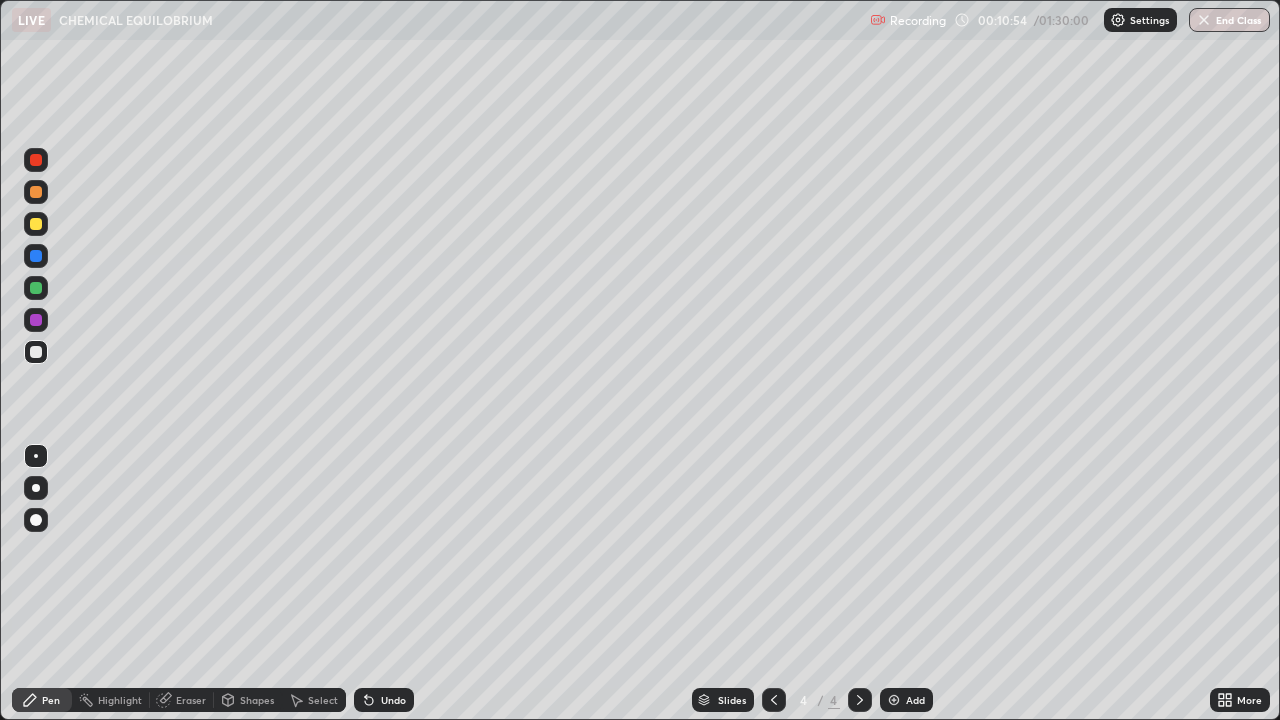 click on "Undo" at bounding box center (393, 700) 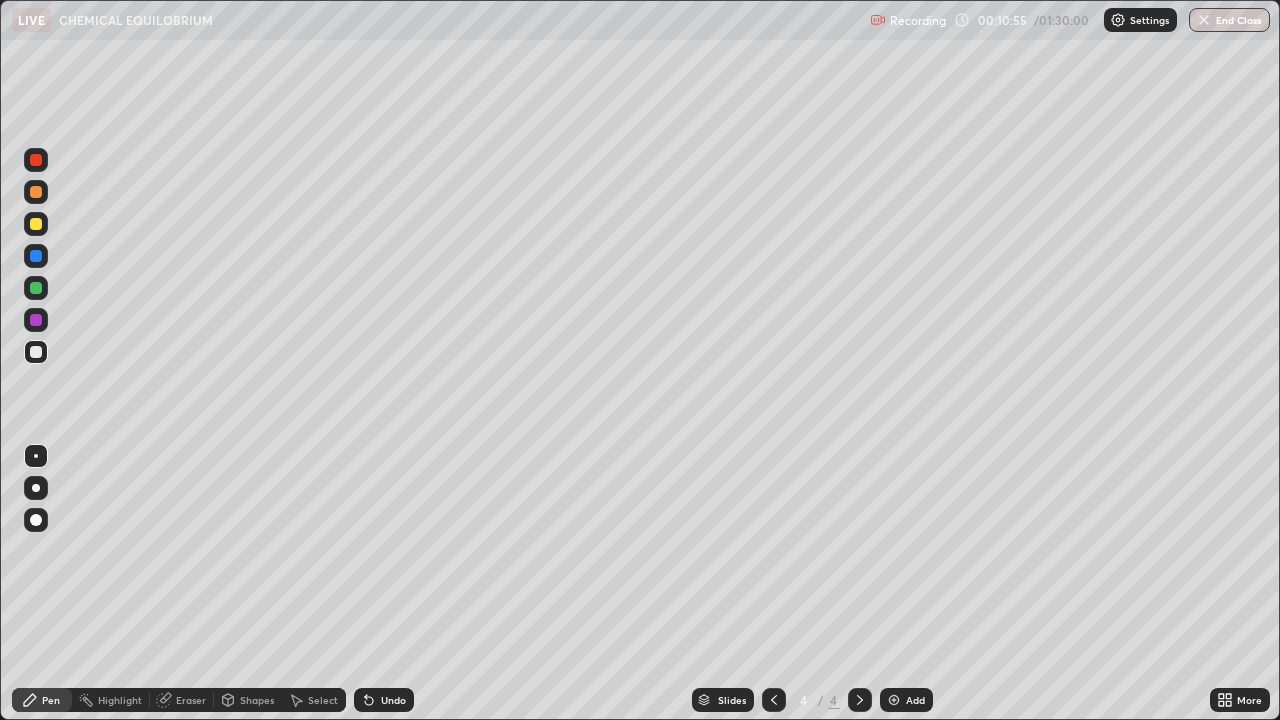 click on "Undo" at bounding box center [393, 700] 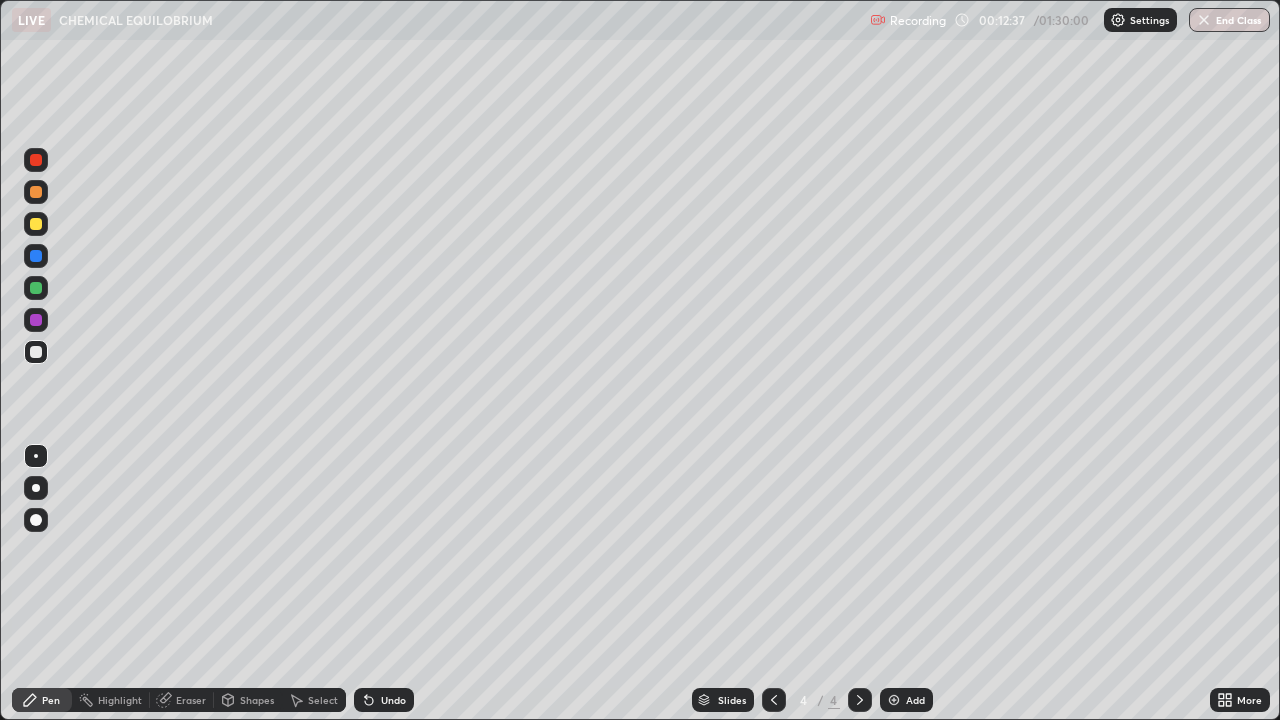 click on "Add" at bounding box center (906, 700) 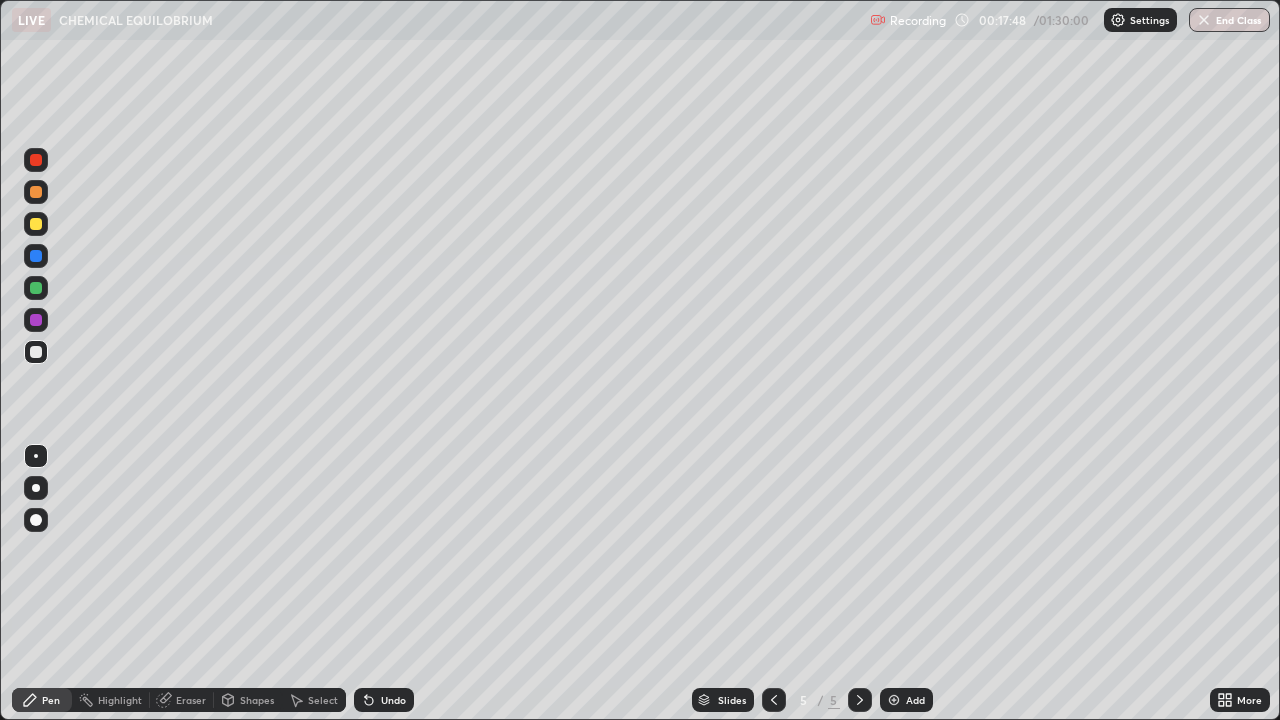 click on "Eraser" at bounding box center [191, 700] 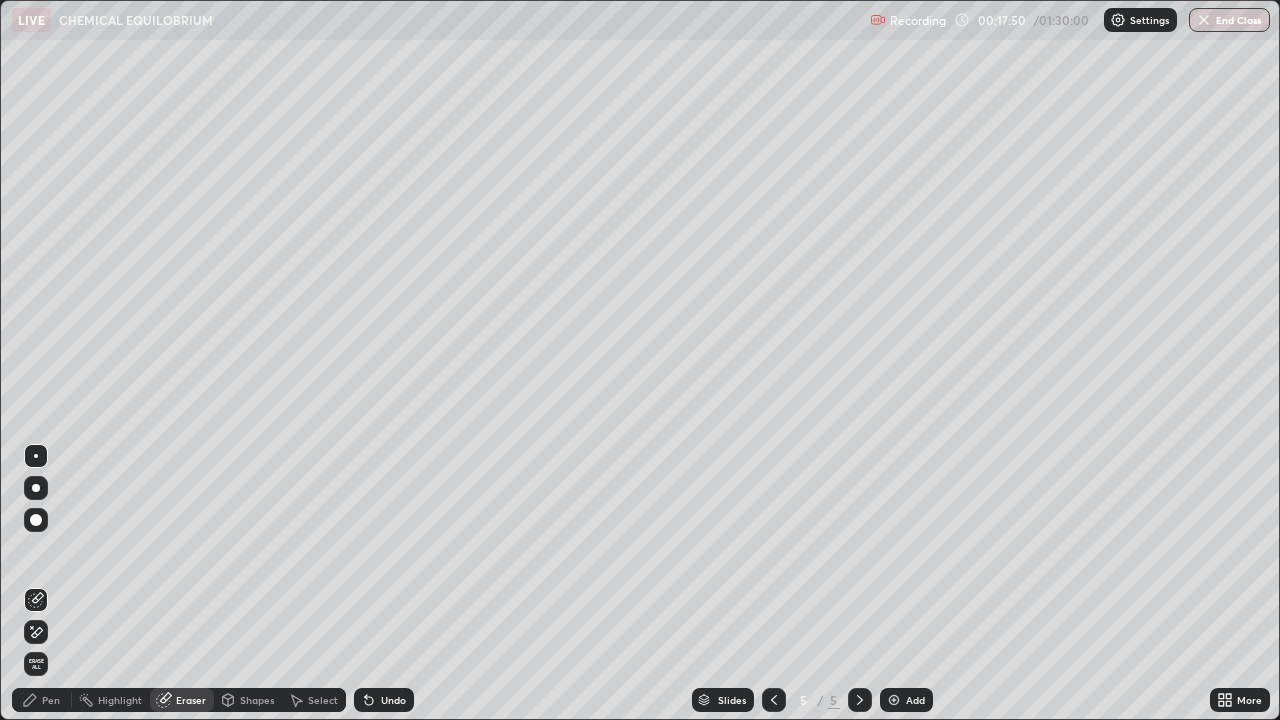 click on "Pen" at bounding box center [42, 700] 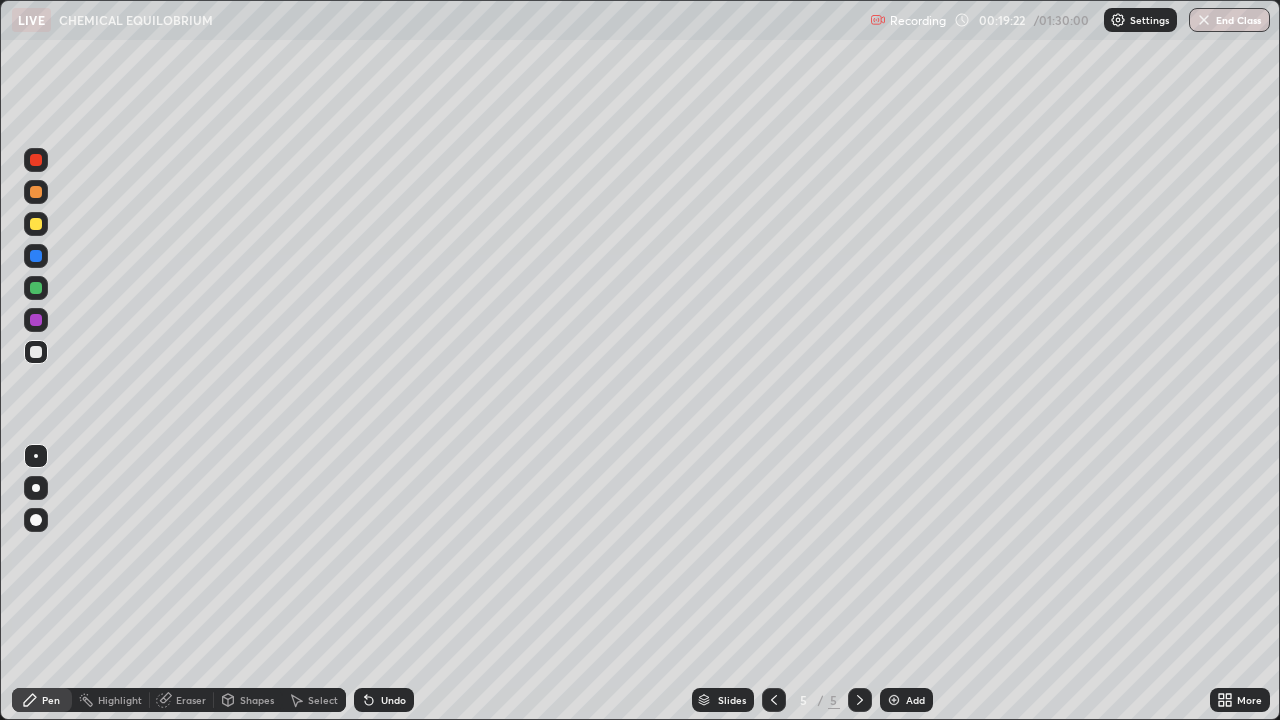 click on "Undo" at bounding box center [384, 700] 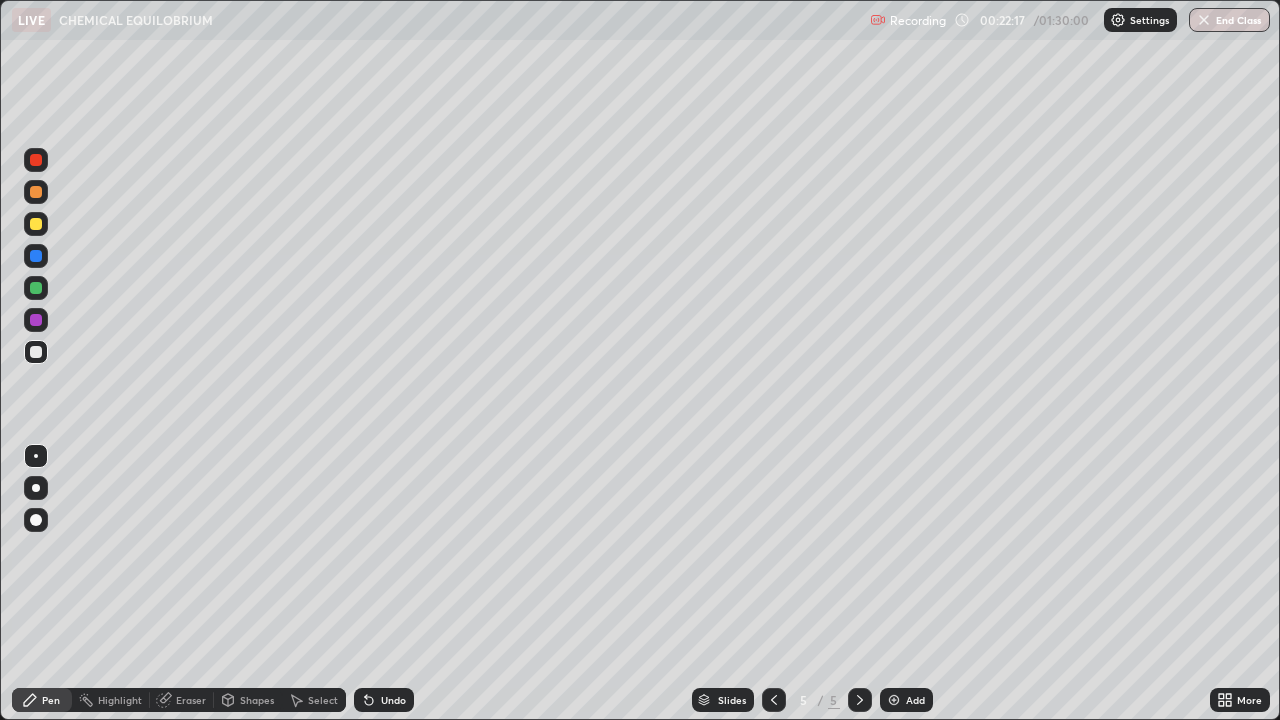 click on "Add" at bounding box center (915, 700) 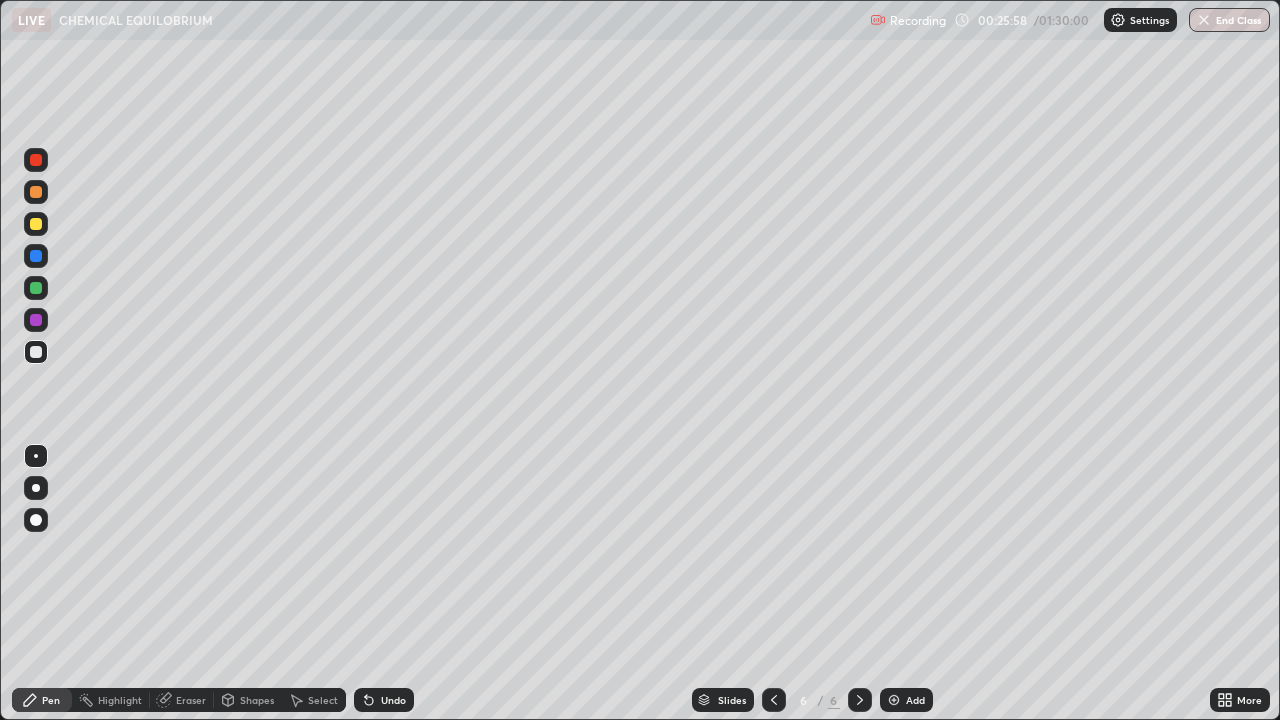 click at bounding box center (894, 700) 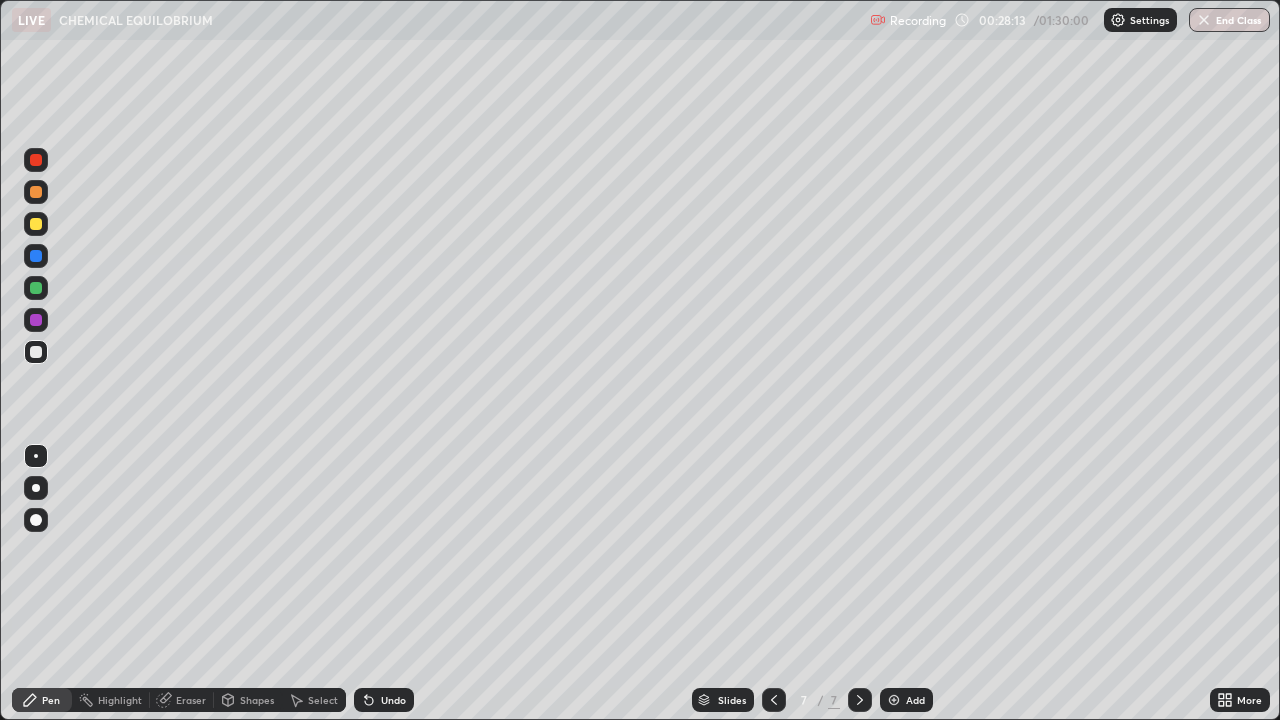 click on "Undo" at bounding box center [393, 700] 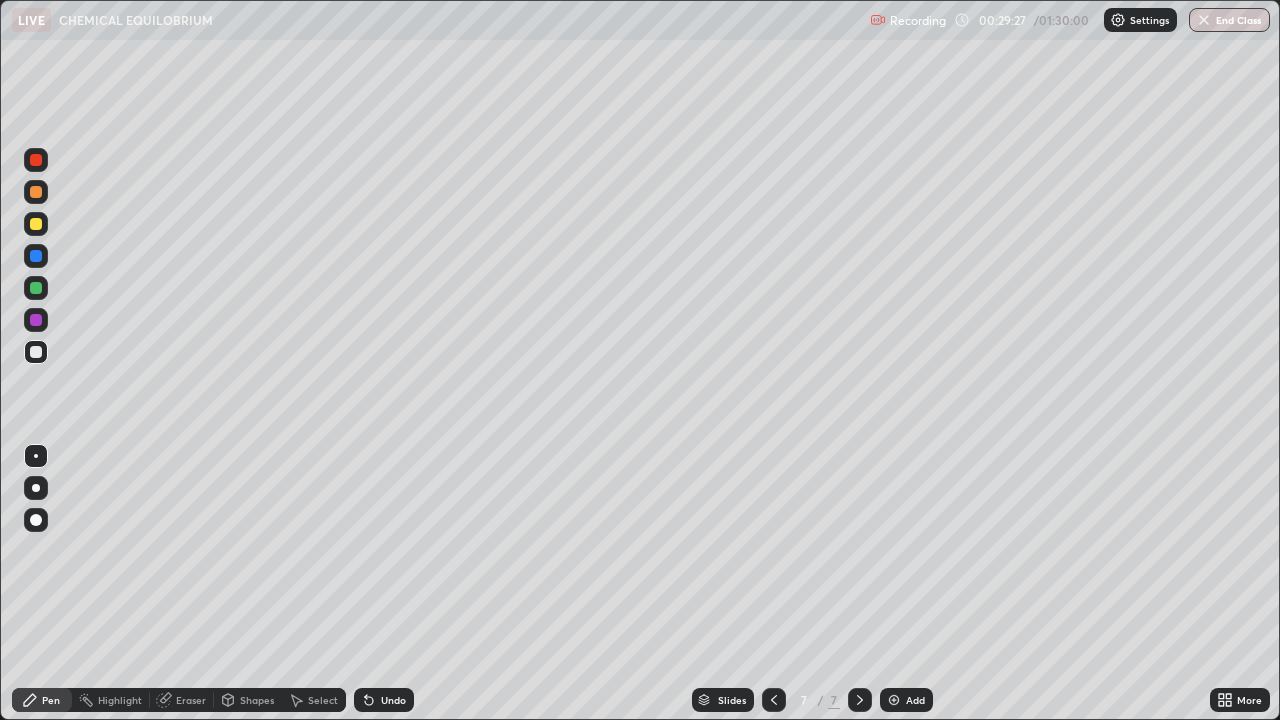 click on "Undo" at bounding box center (393, 700) 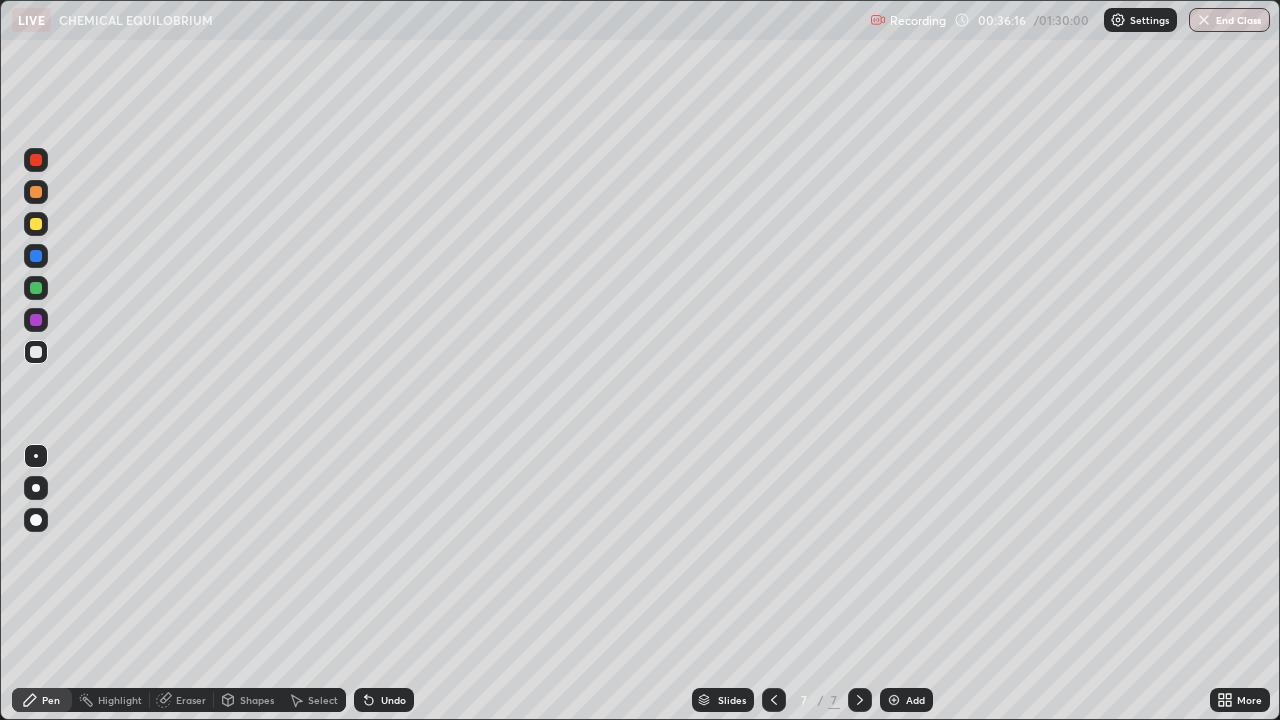 click at bounding box center (894, 700) 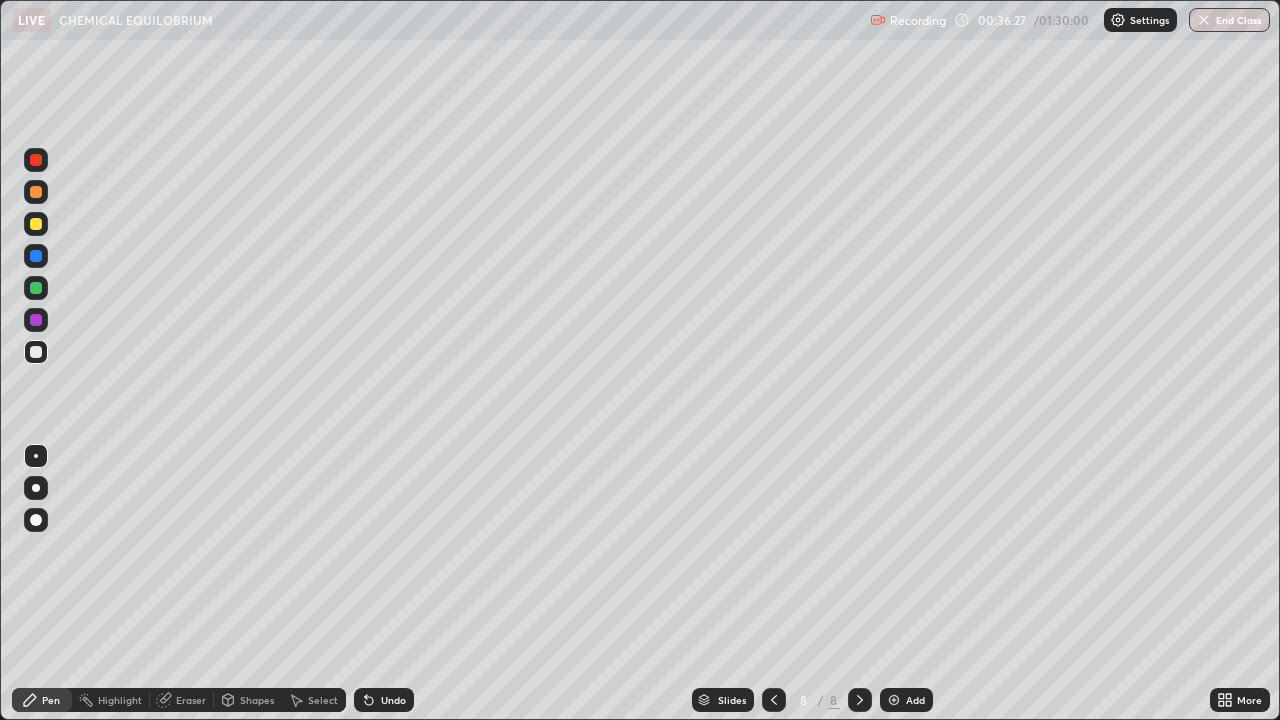 click on "Undo" at bounding box center [393, 700] 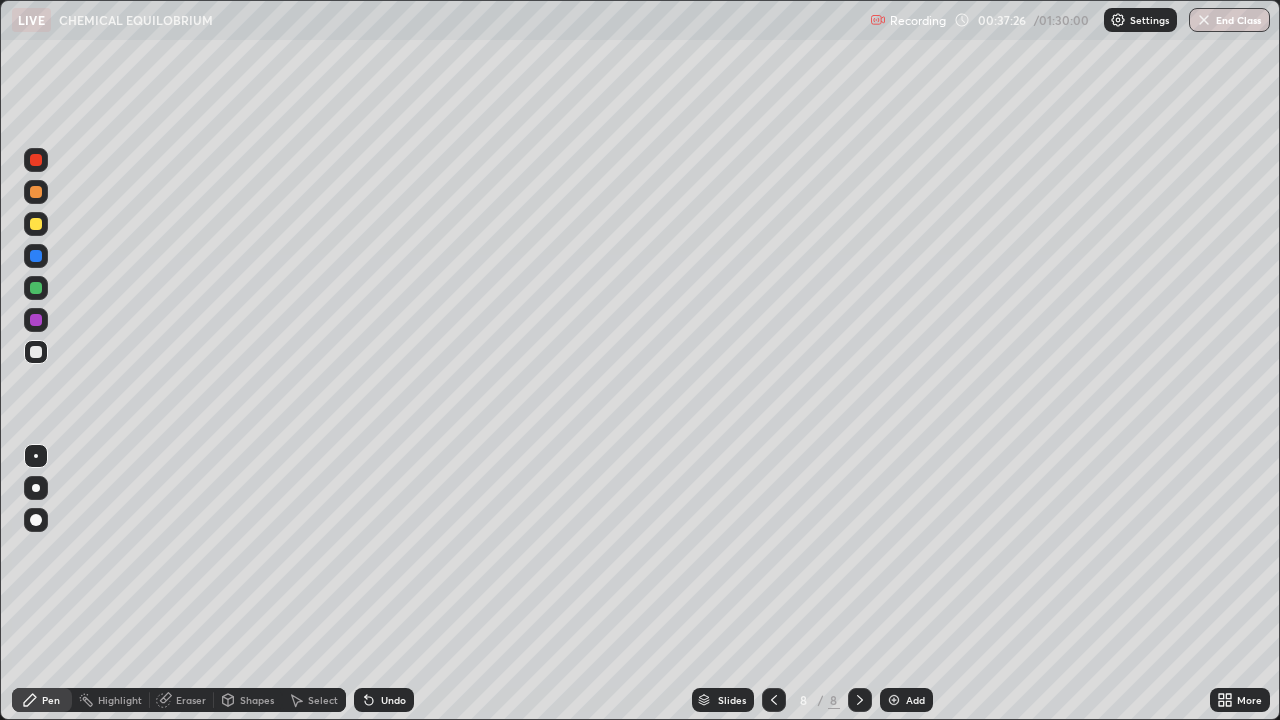 click on "Undo" at bounding box center (384, 700) 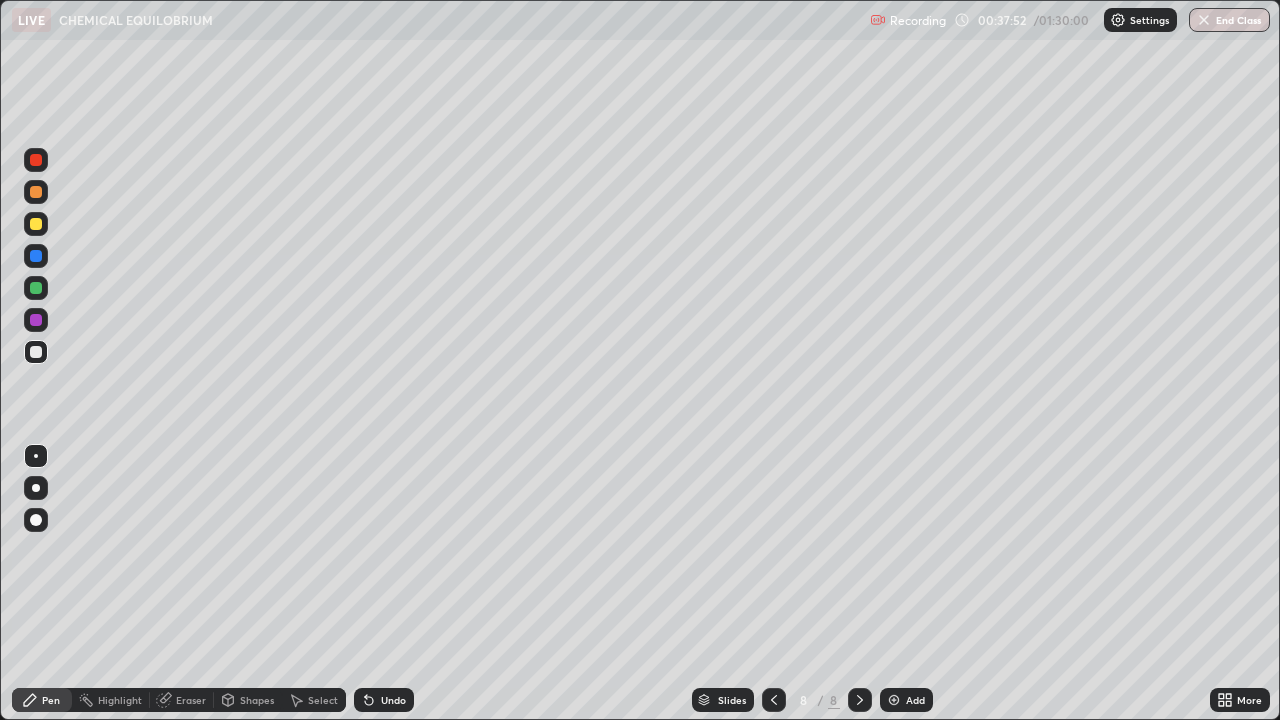 click on "Undo" at bounding box center (393, 700) 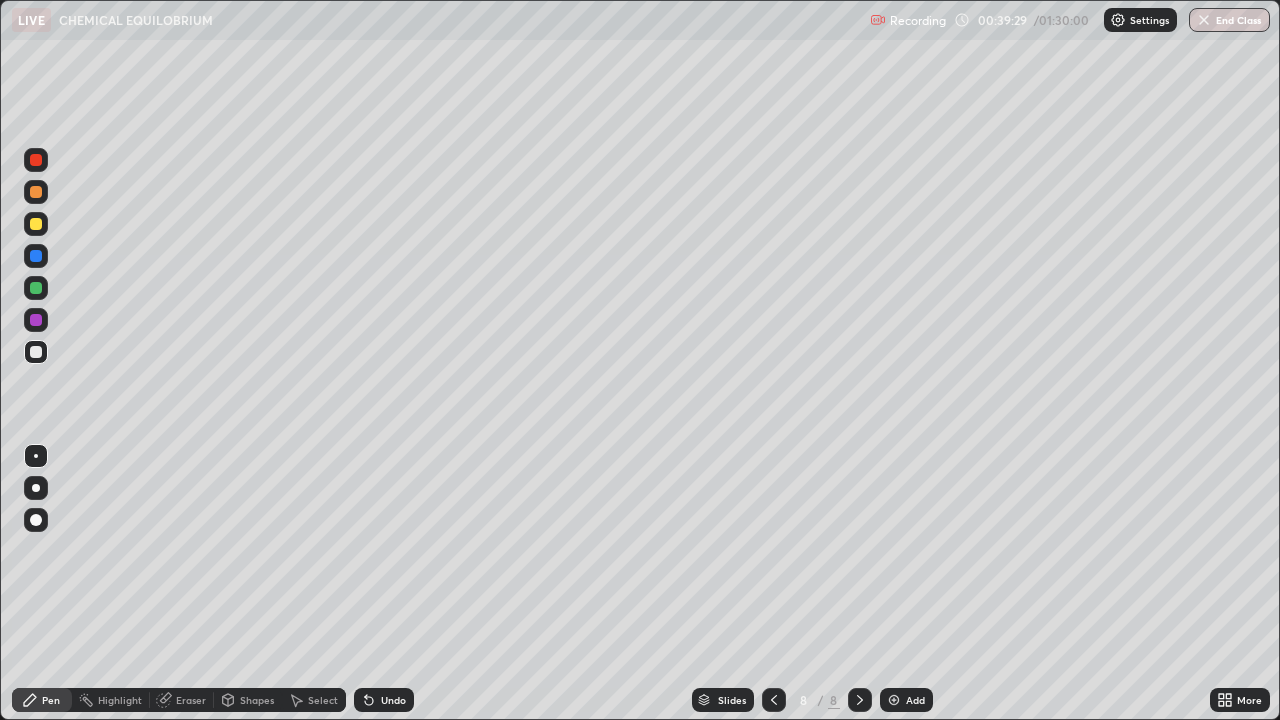 click on "Add" at bounding box center [915, 700] 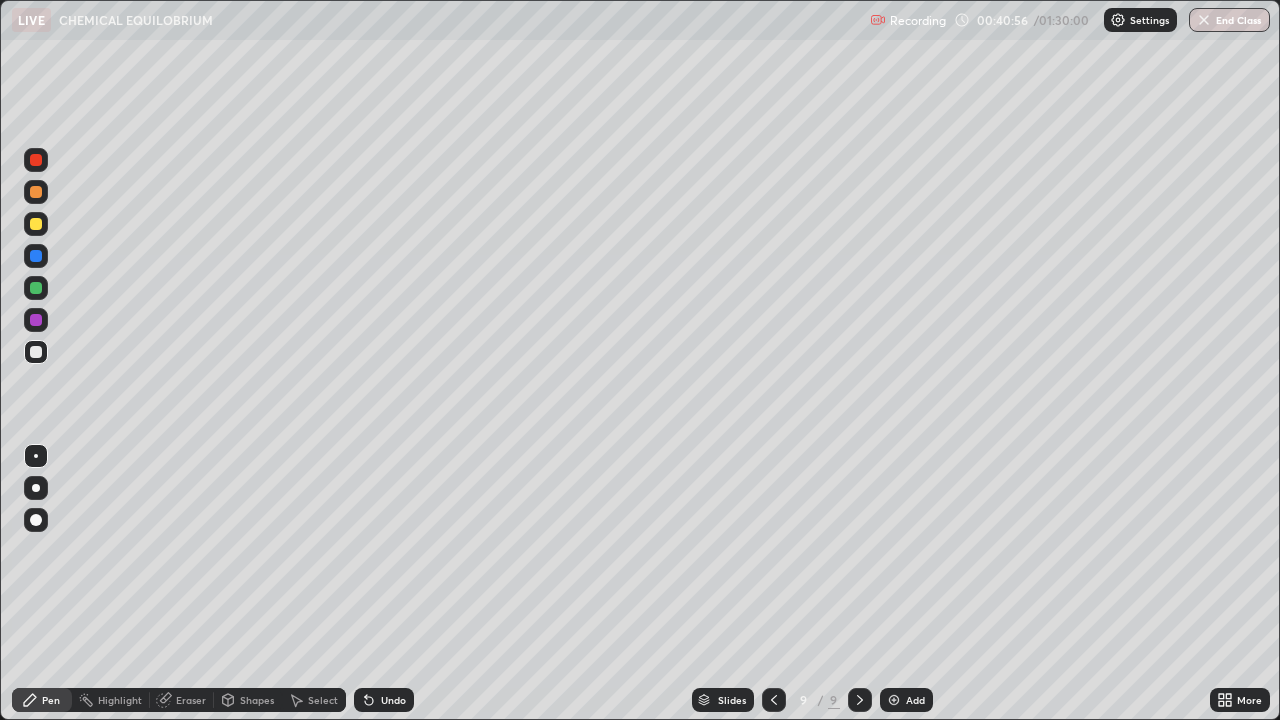 click on "Undo" at bounding box center [393, 700] 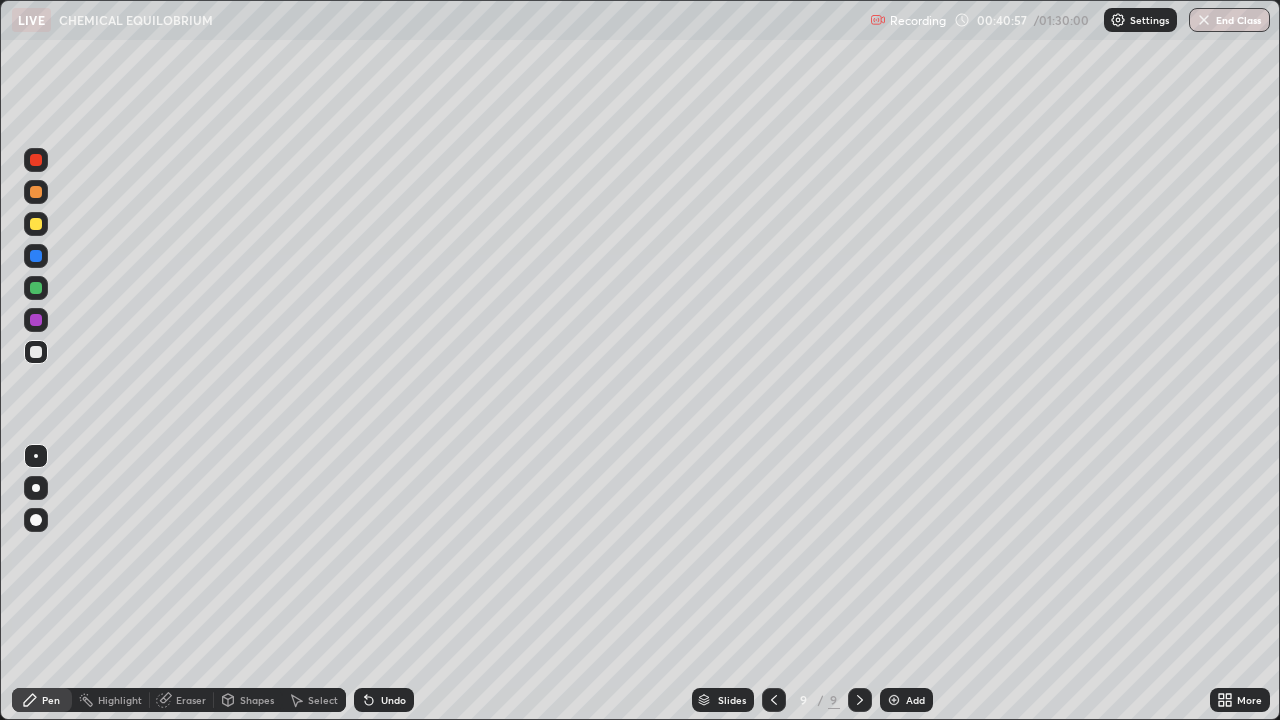 click on "Undo" at bounding box center (384, 700) 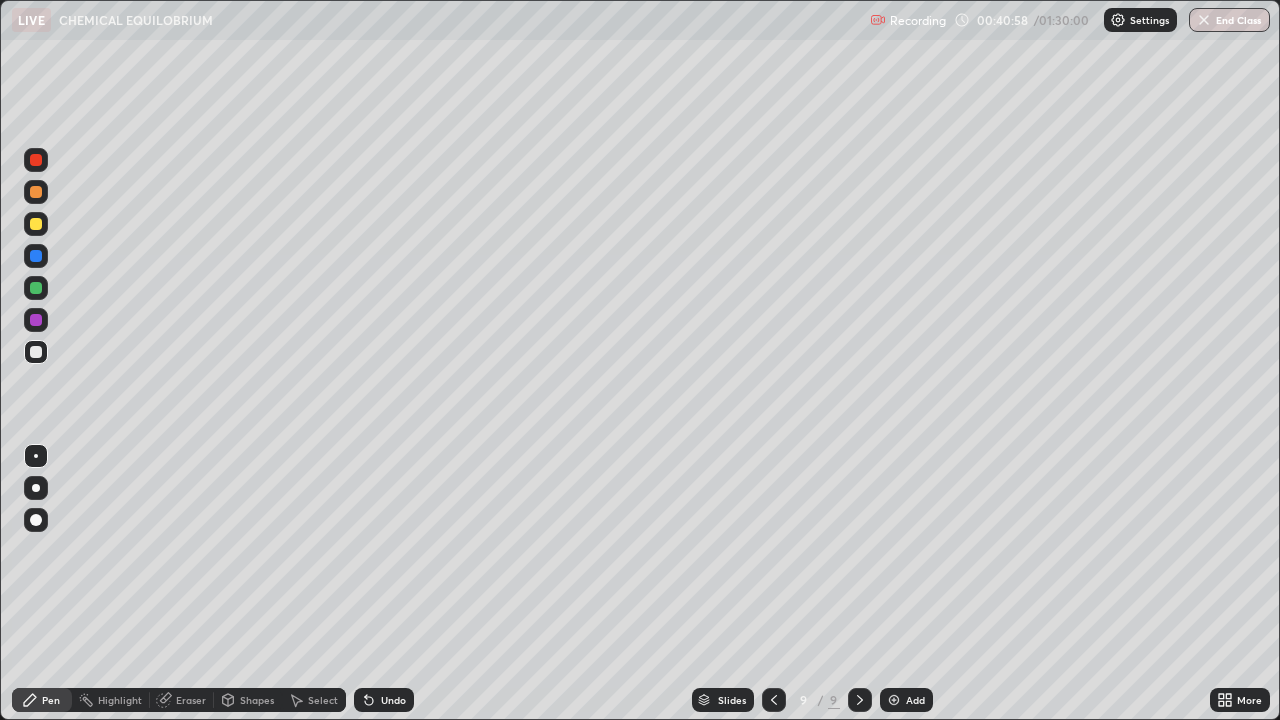 click on "Undo" at bounding box center (384, 700) 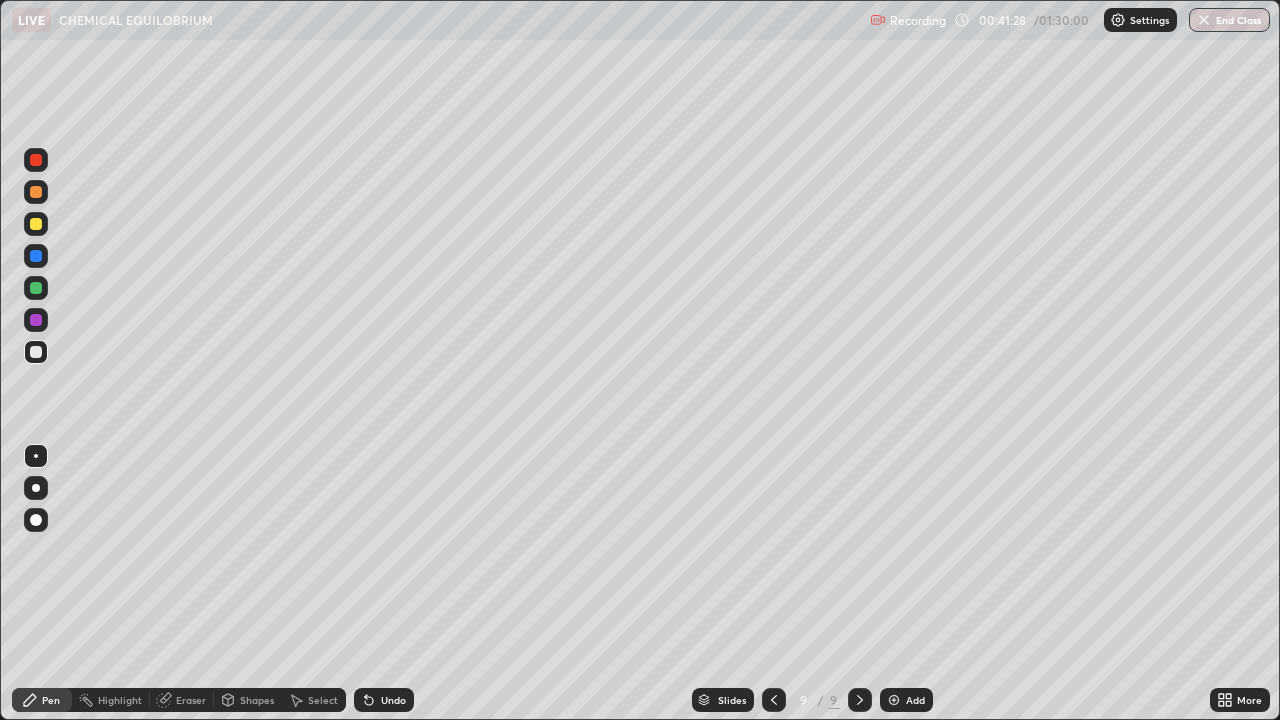 click on "Undo" at bounding box center (393, 700) 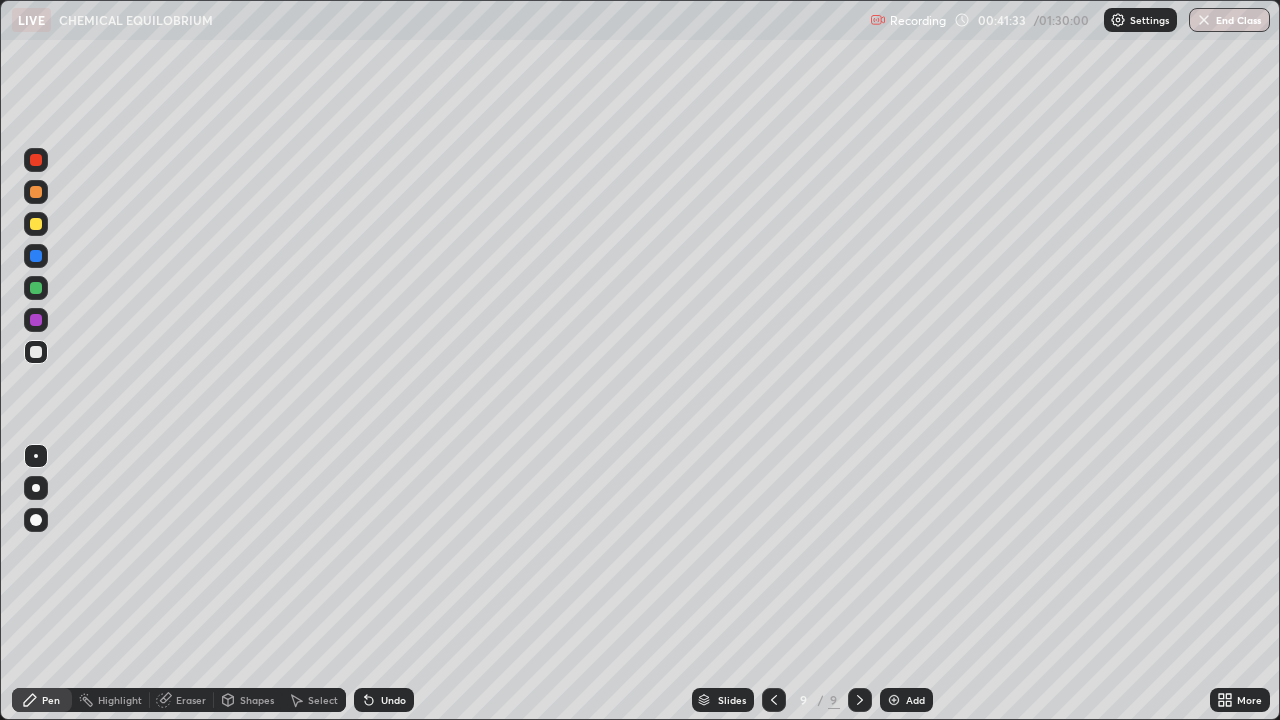 click on "Undo" at bounding box center [393, 700] 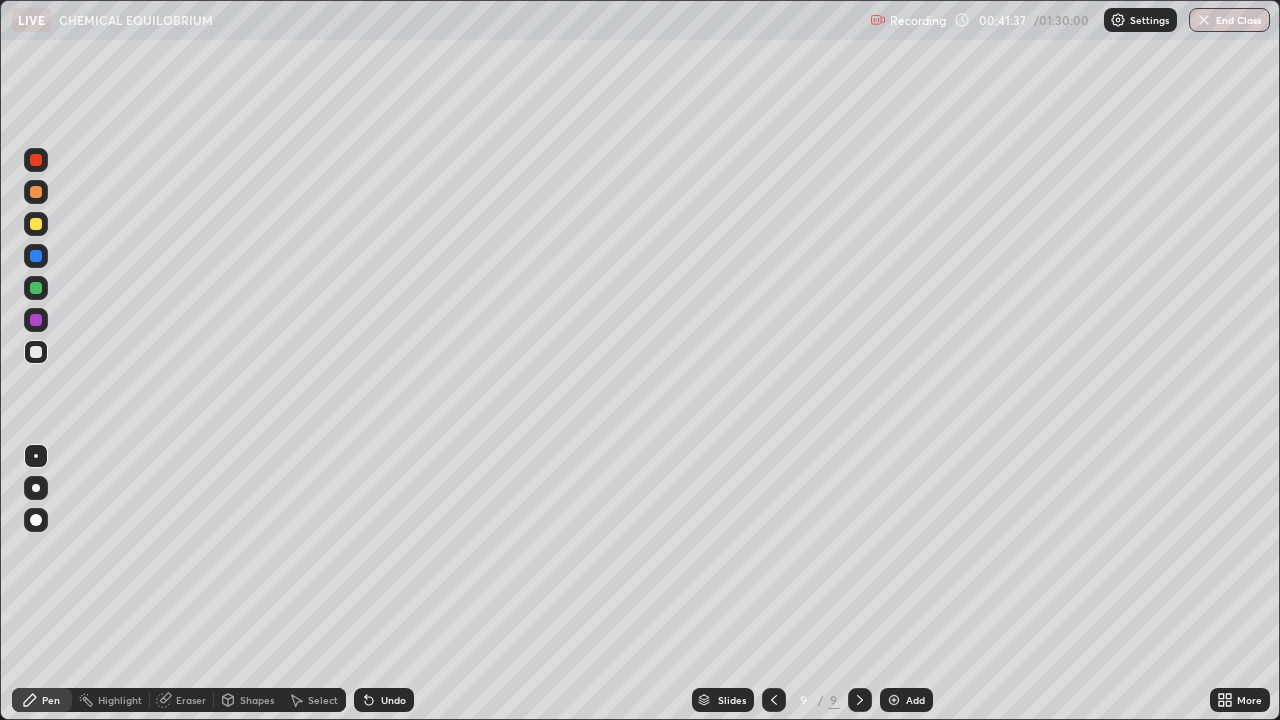 click on "Eraser" at bounding box center [182, 700] 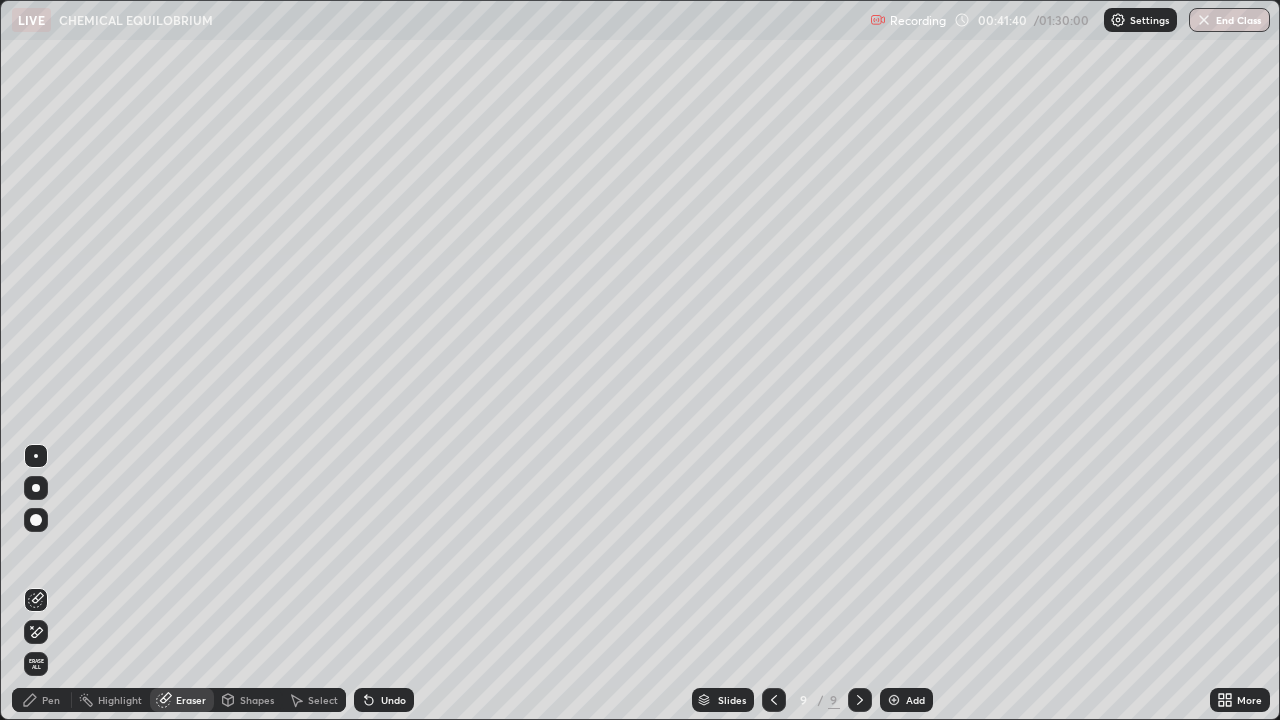 click on "Pen" at bounding box center (42, 700) 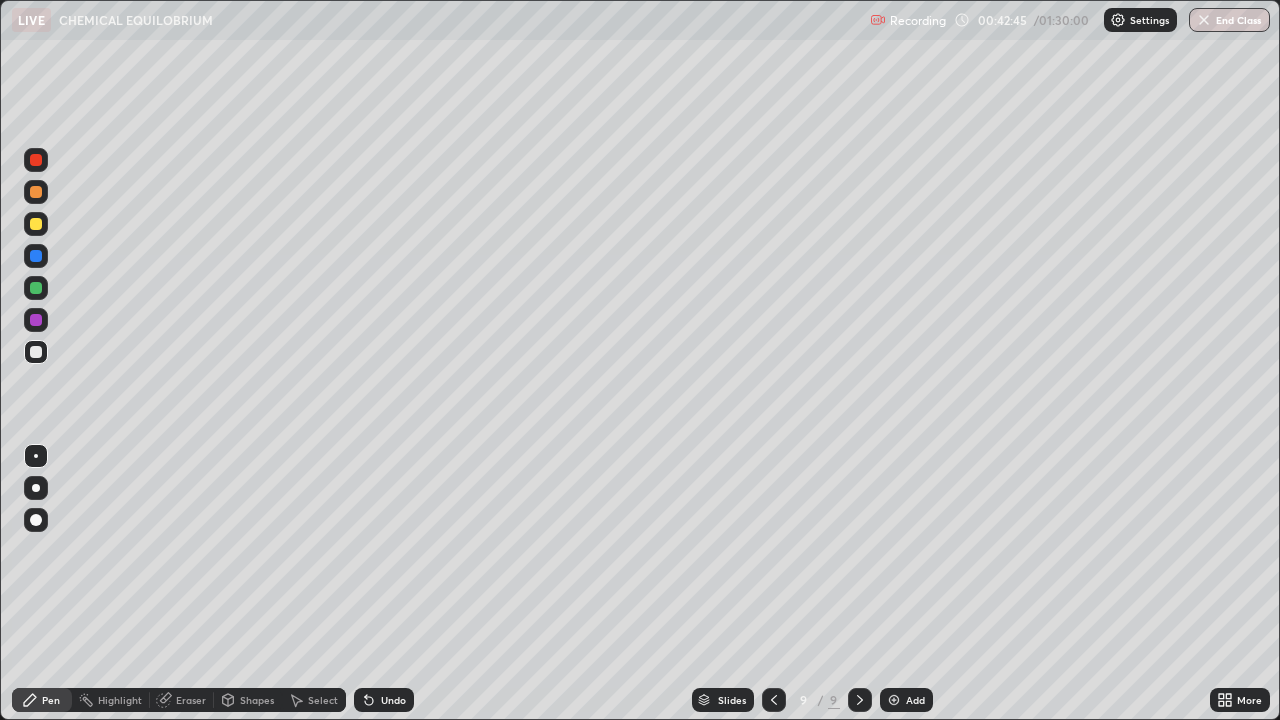 click on "Undo" at bounding box center [384, 700] 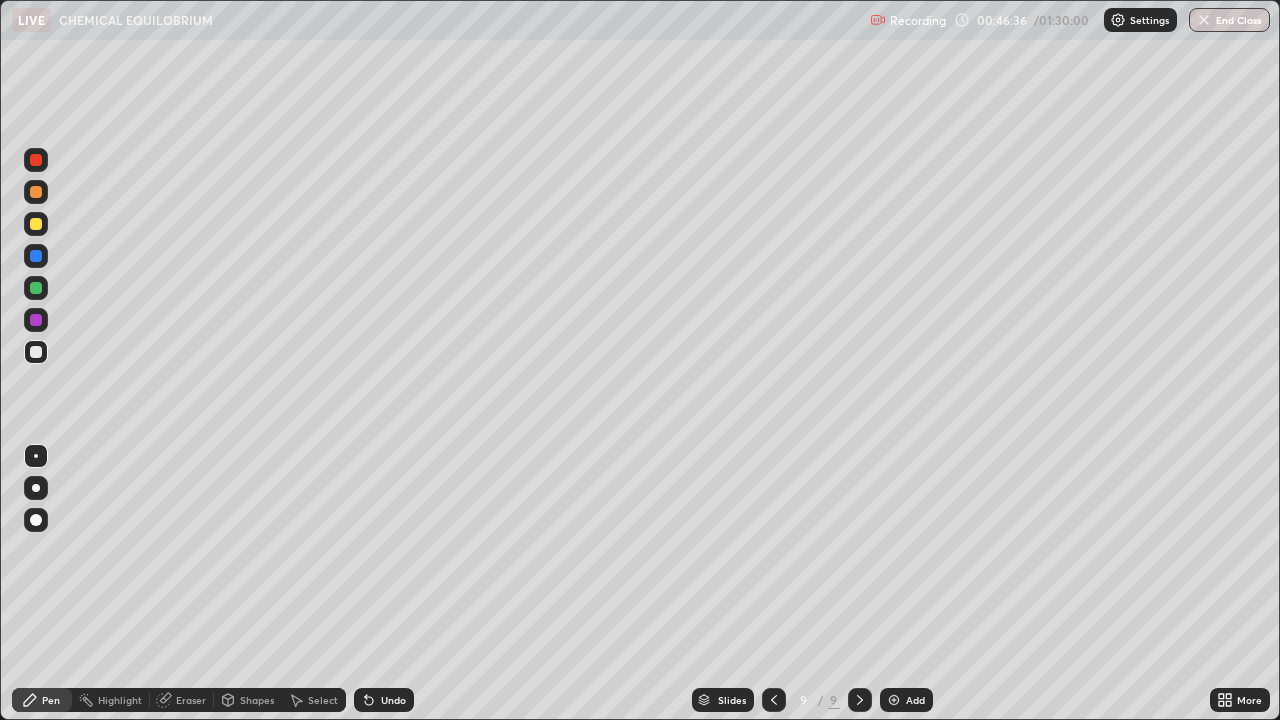click on "Add" at bounding box center (906, 700) 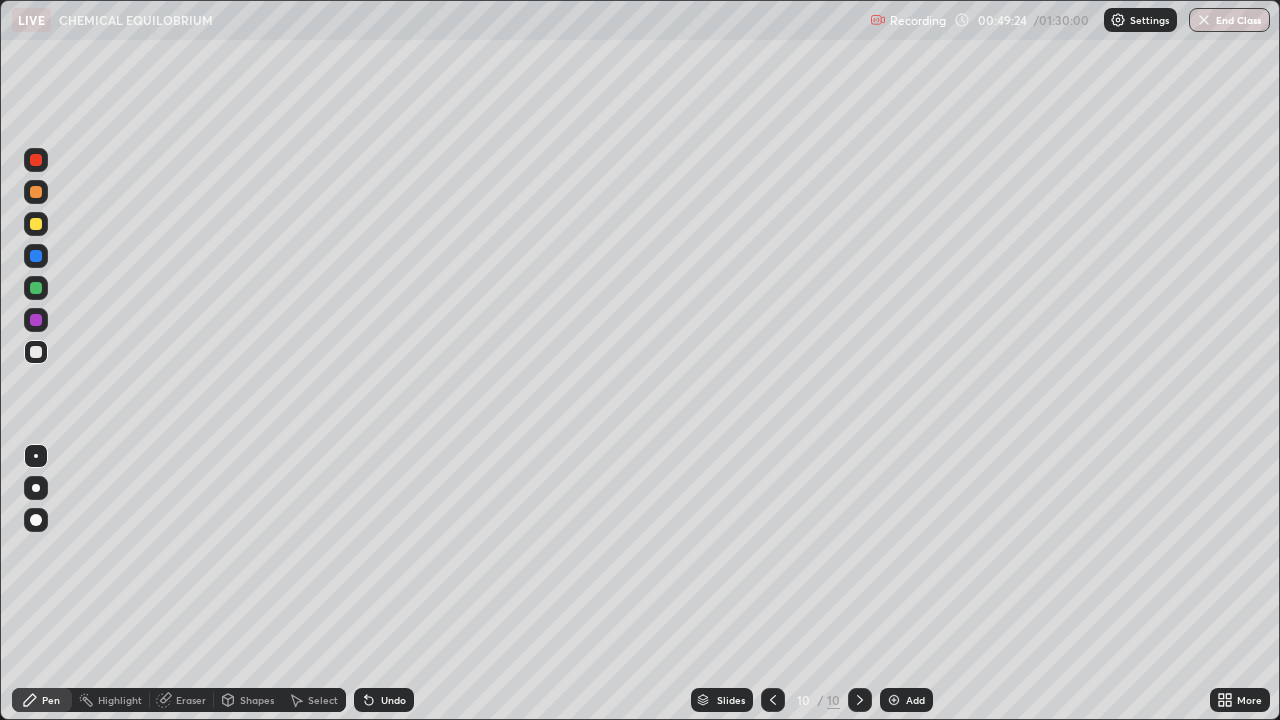 click on "Add" at bounding box center (915, 700) 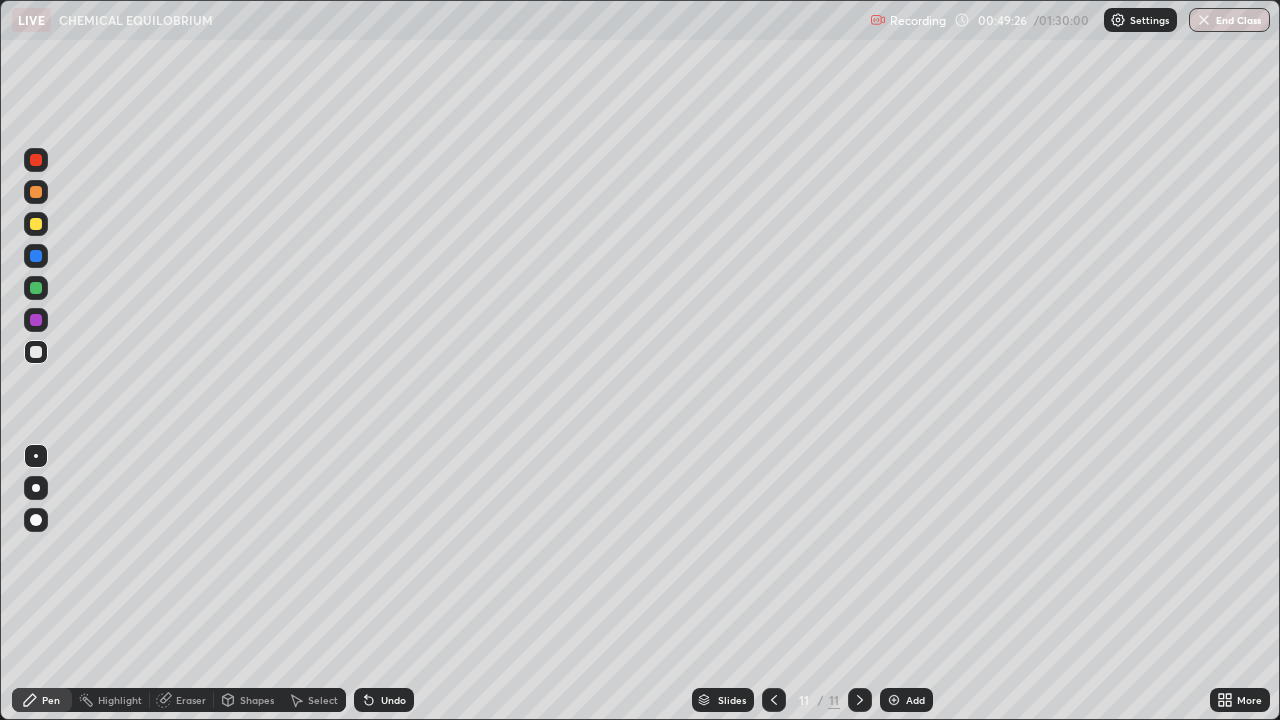 click at bounding box center (36, 224) 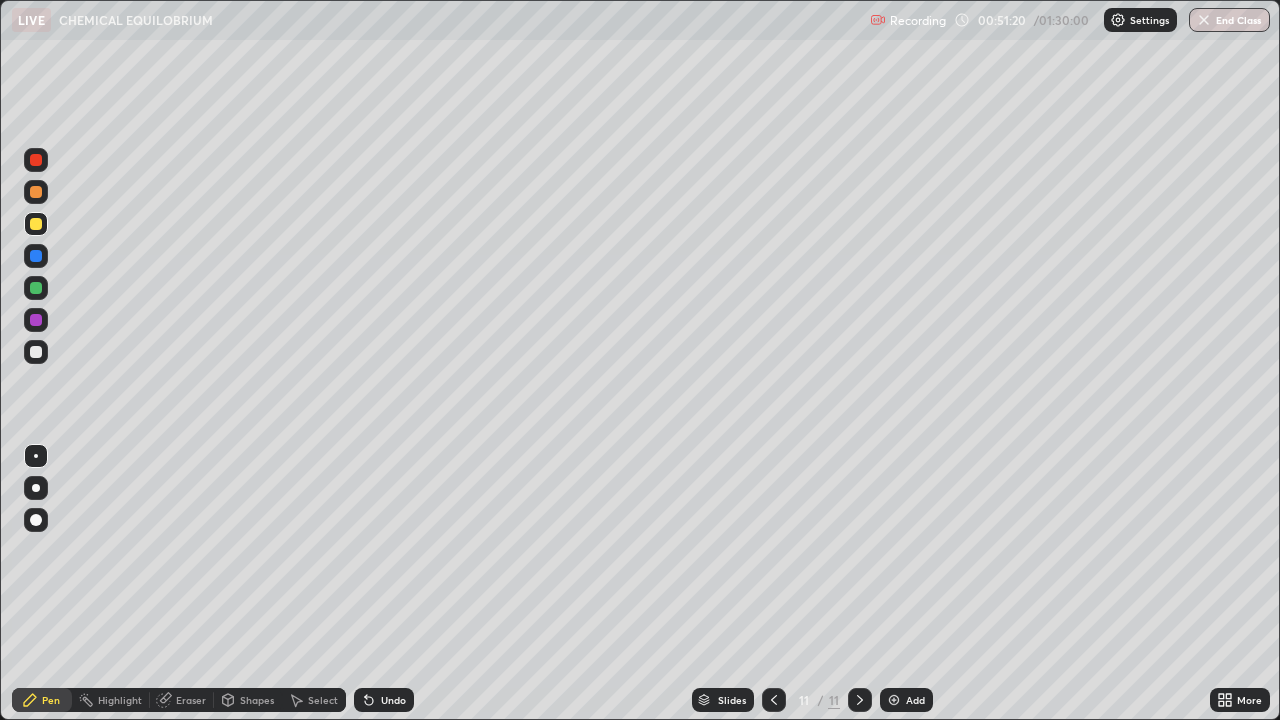 click at bounding box center (774, 700) 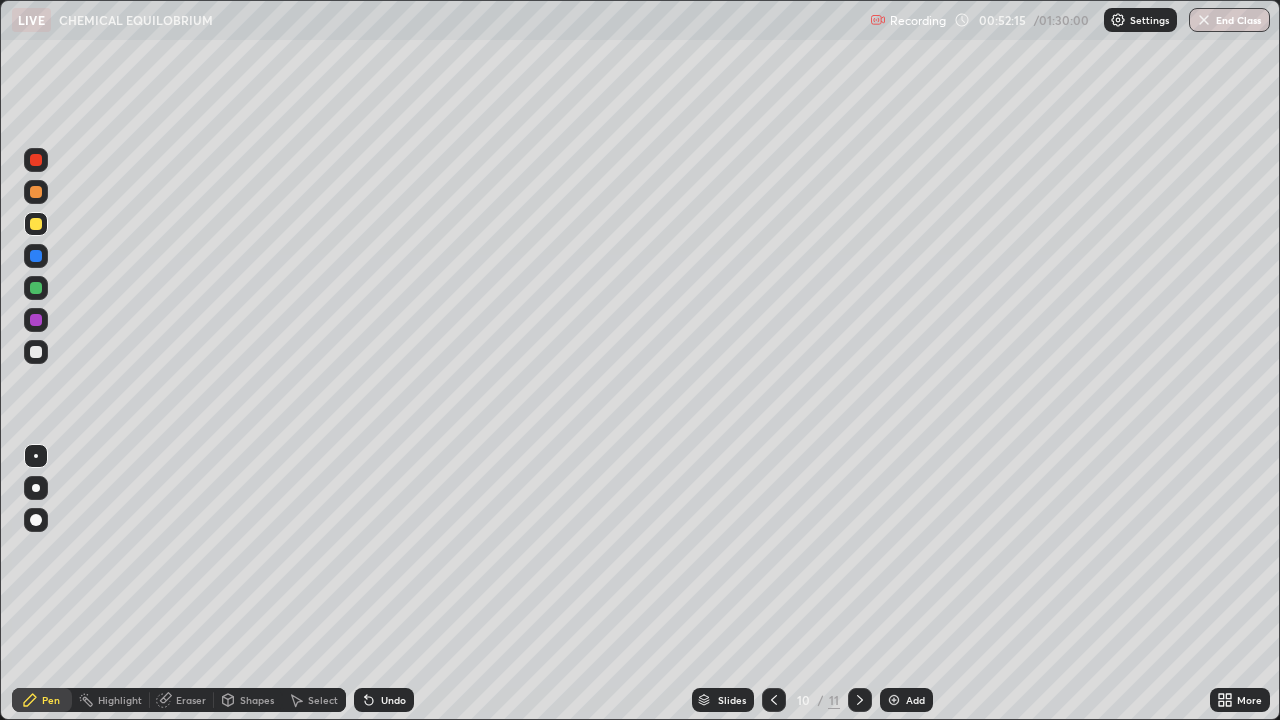 click 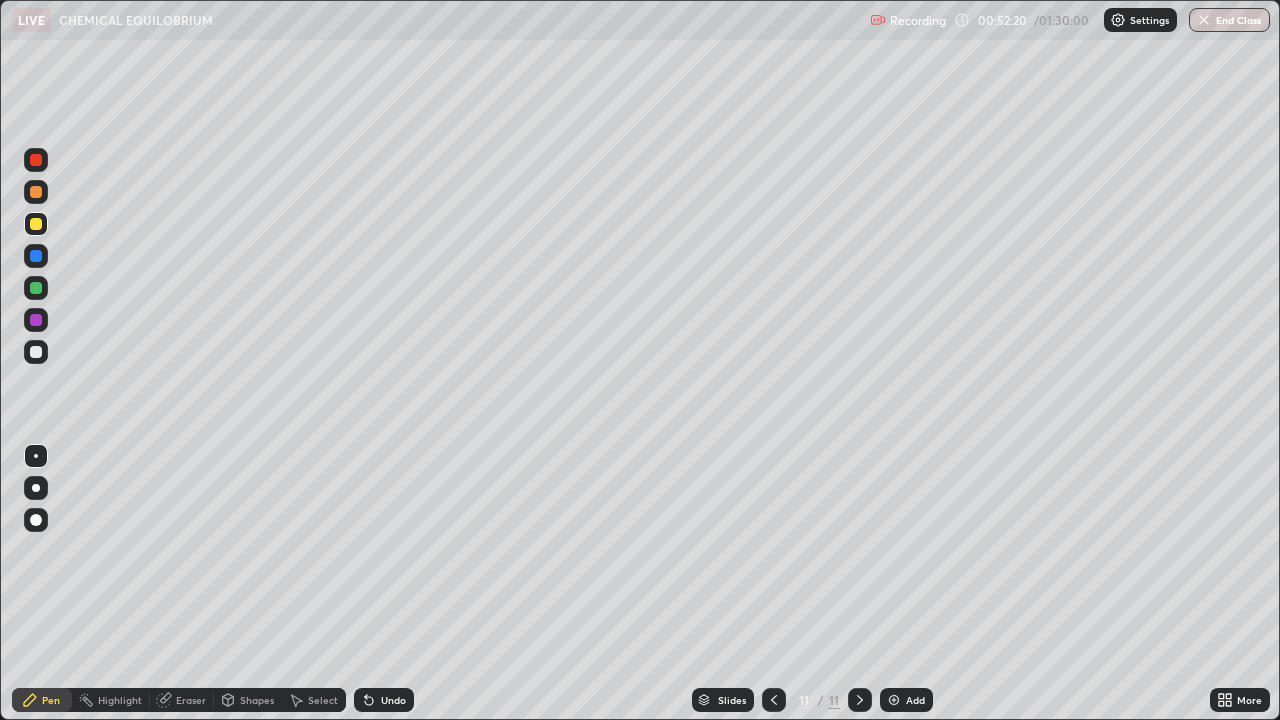 click at bounding box center (36, 352) 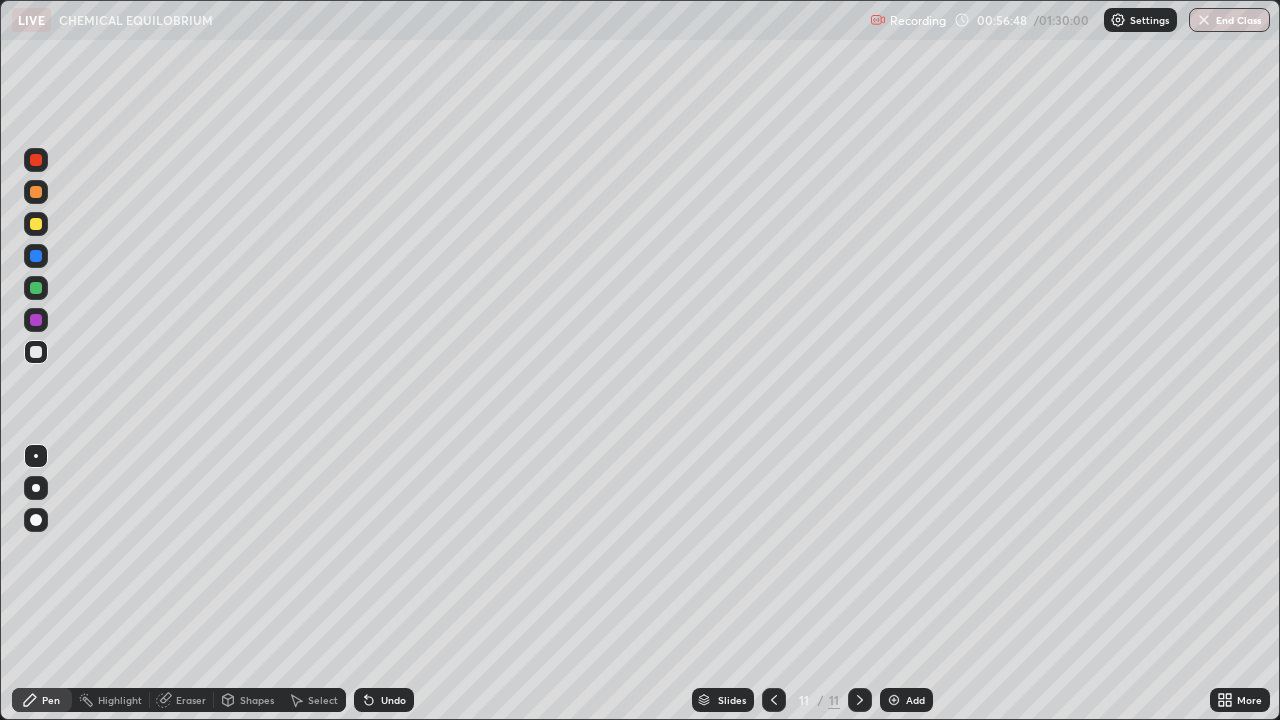 click on "Add" at bounding box center (915, 700) 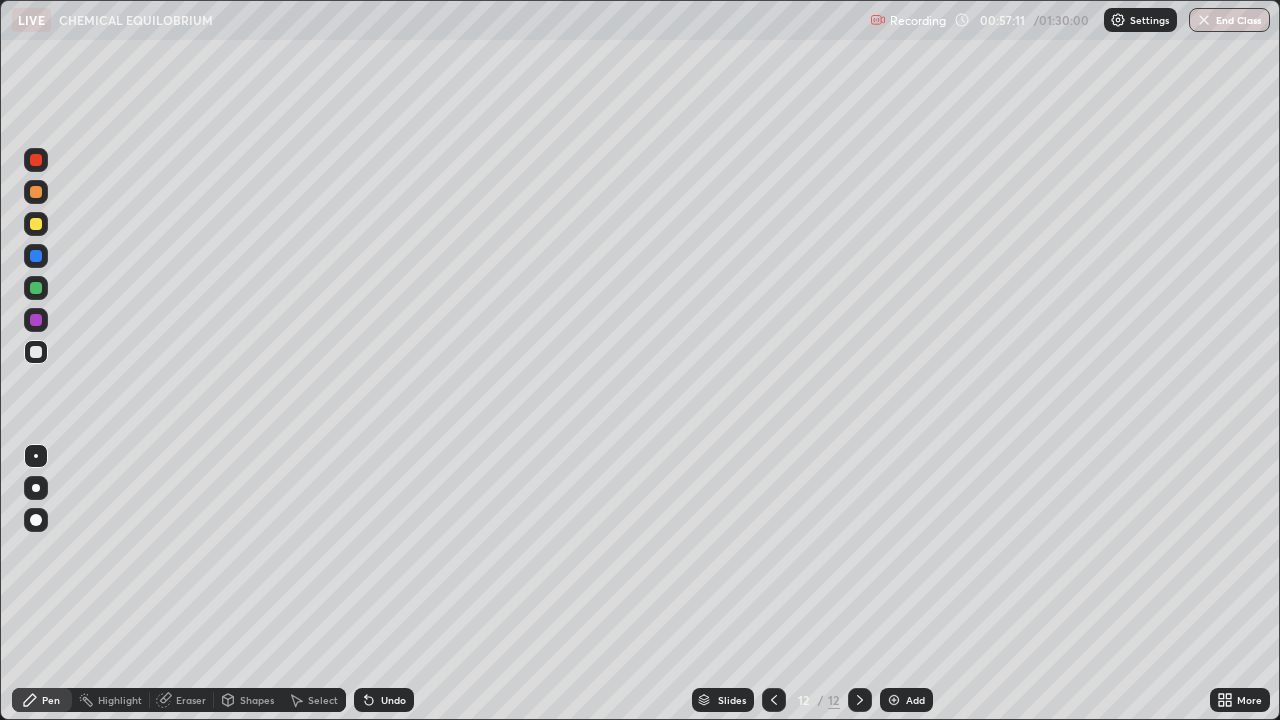 click on "Undo" at bounding box center (393, 700) 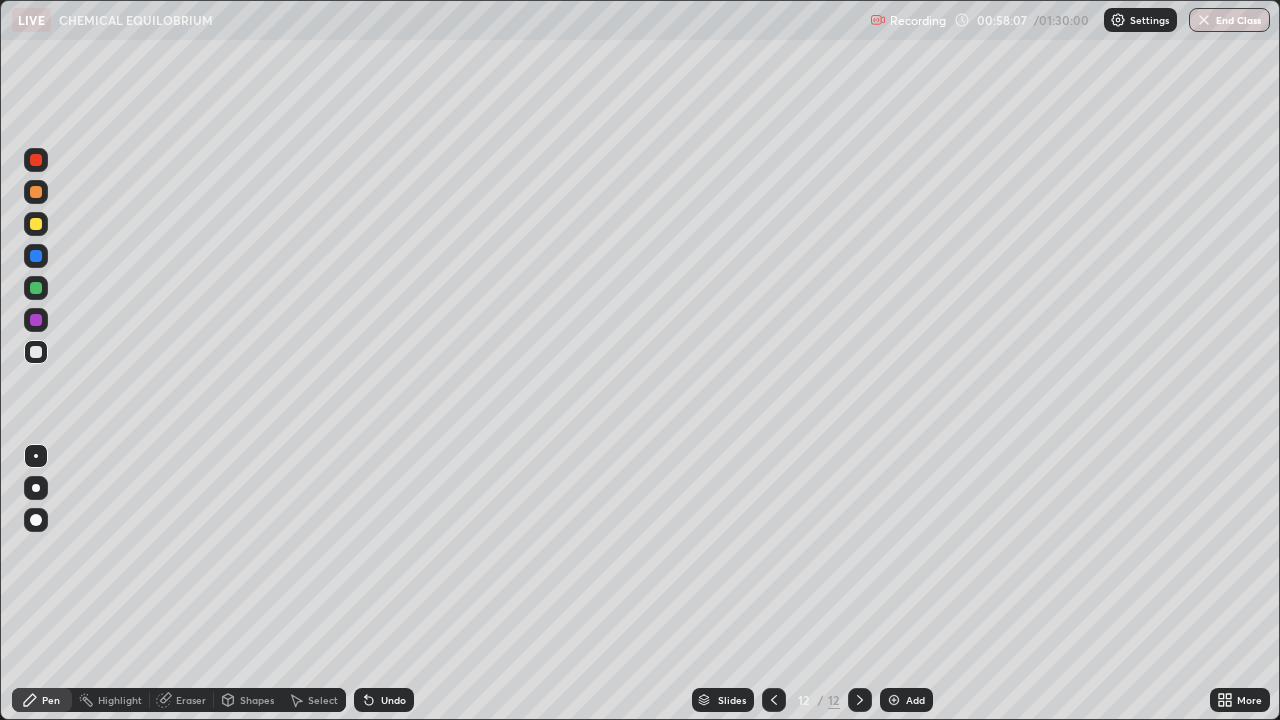 click at bounding box center (36, 224) 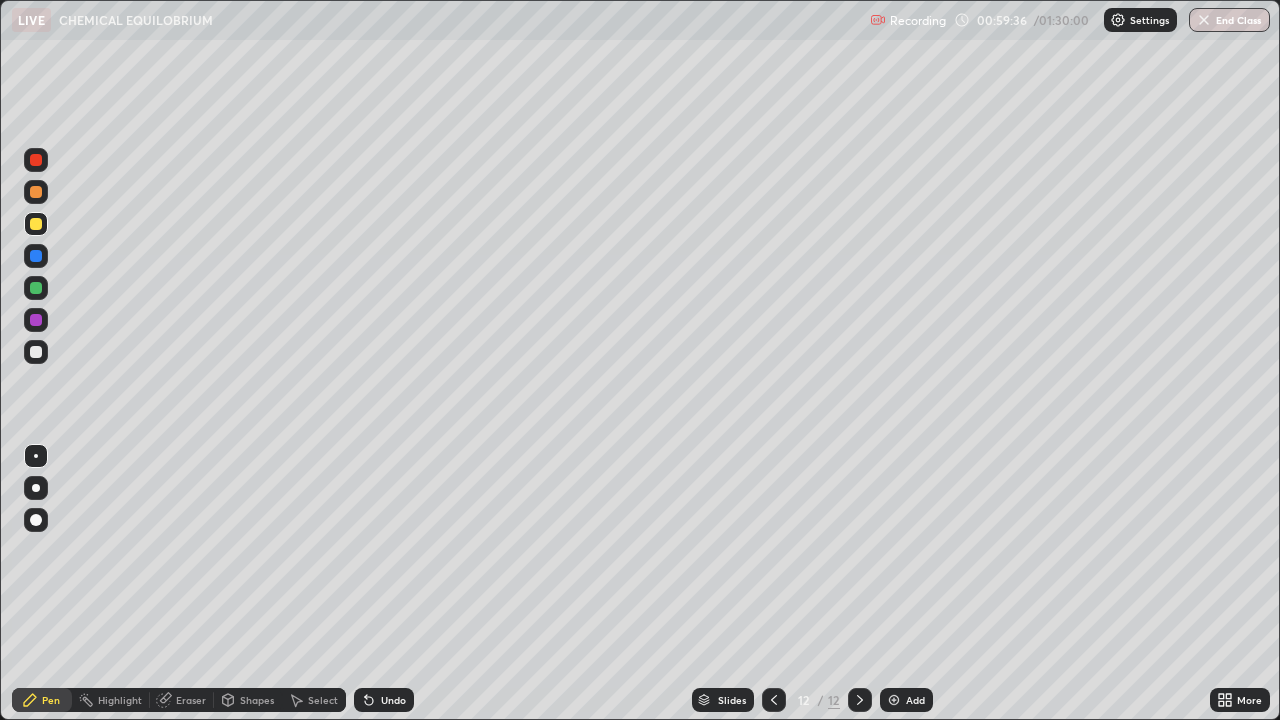 click at bounding box center (36, 352) 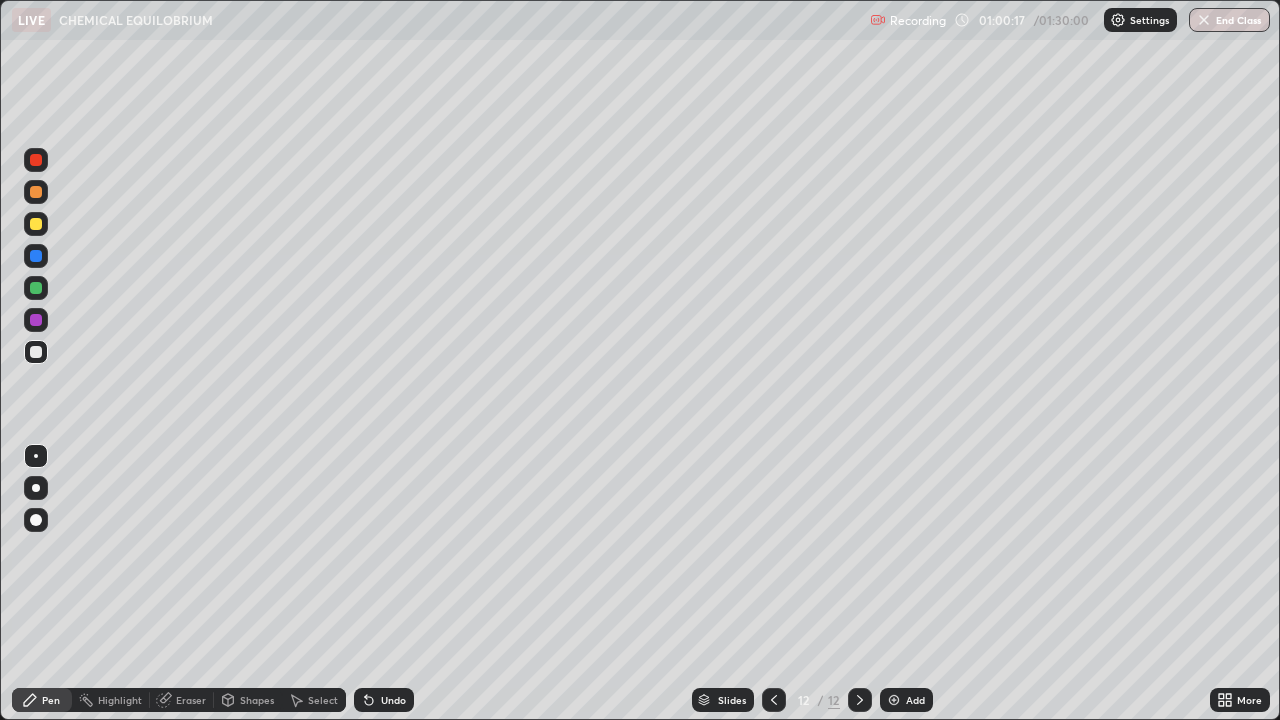 click on "Shapes" at bounding box center [248, 700] 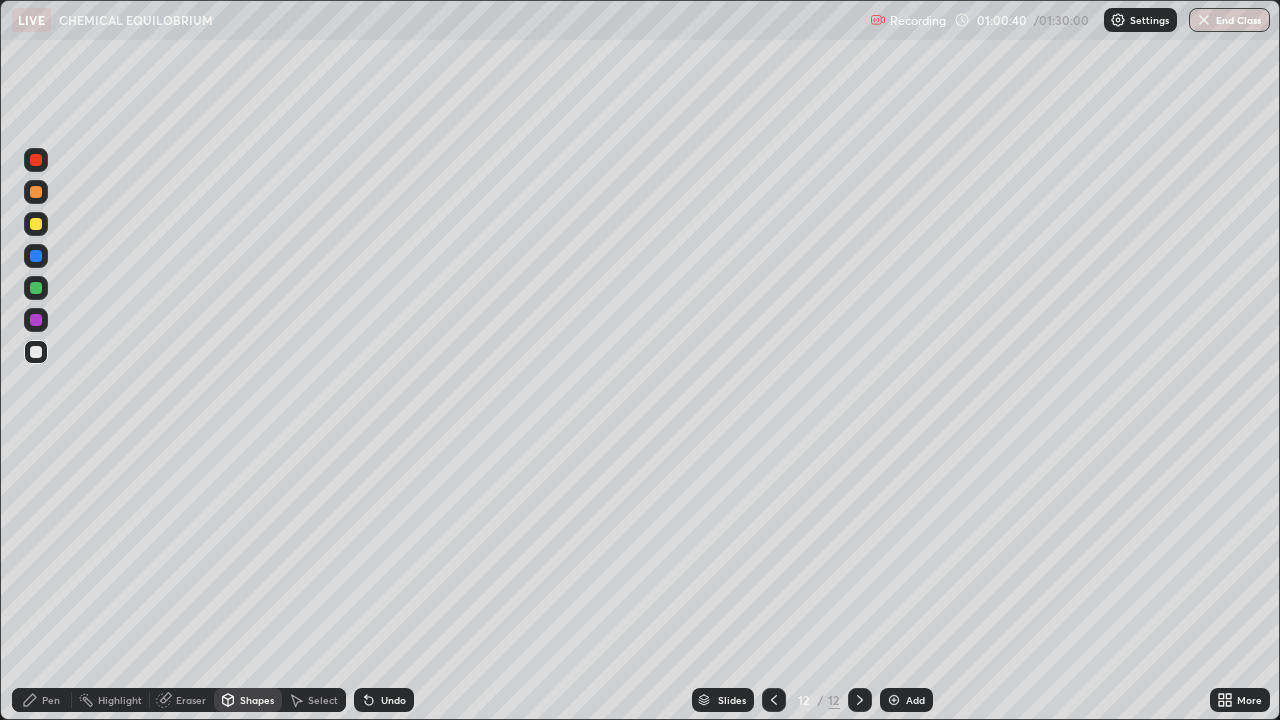 click on "Undo" at bounding box center [393, 700] 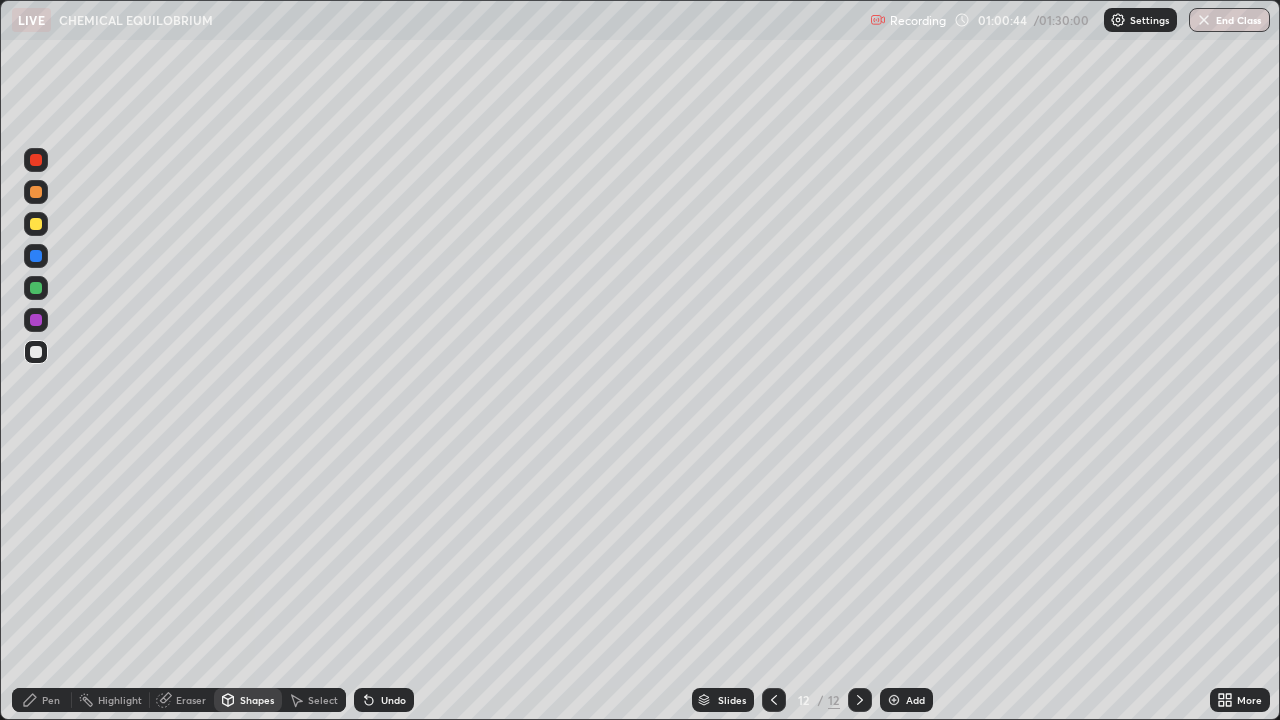 click on "Undo" at bounding box center (384, 700) 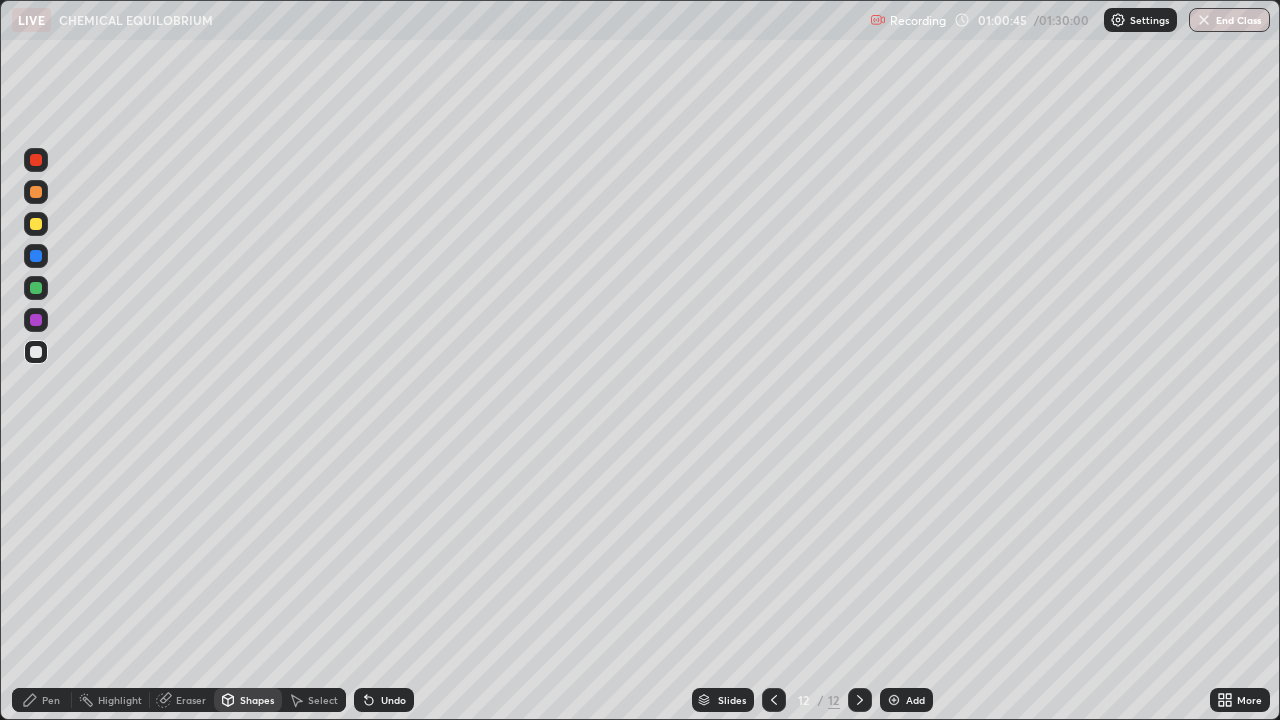 click on "Undo" at bounding box center [393, 700] 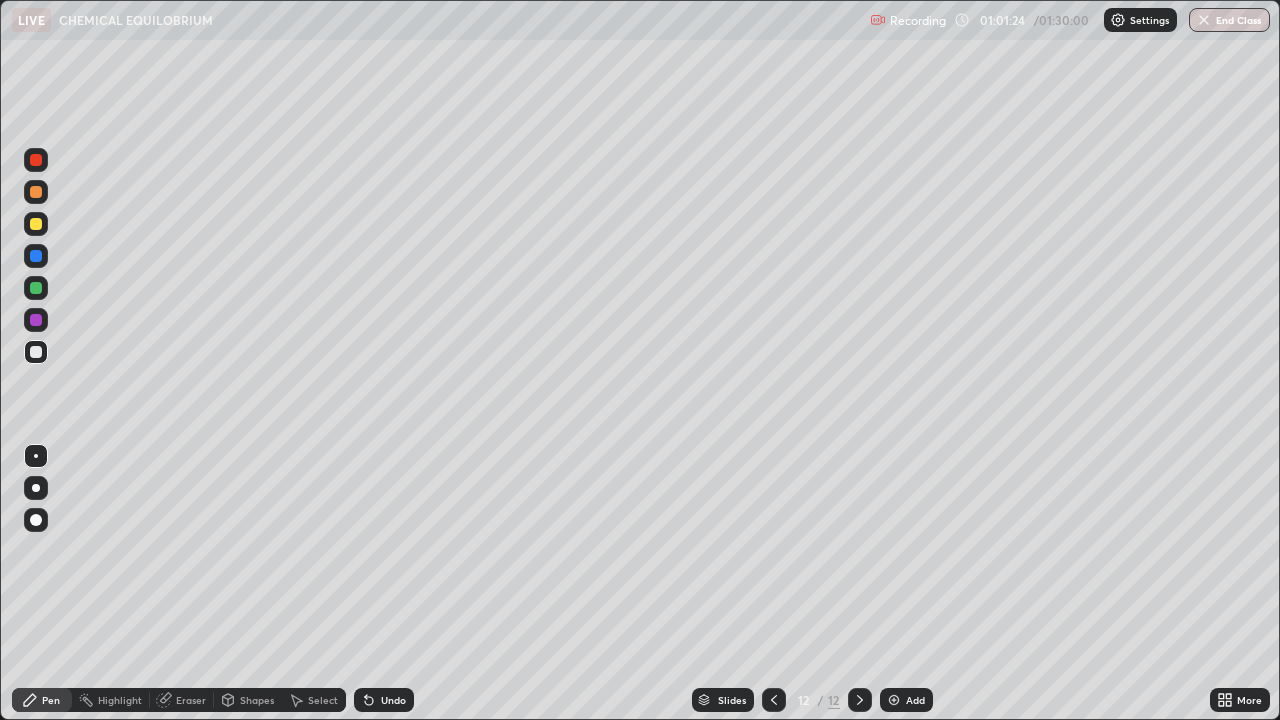 click on "Undo" at bounding box center [393, 700] 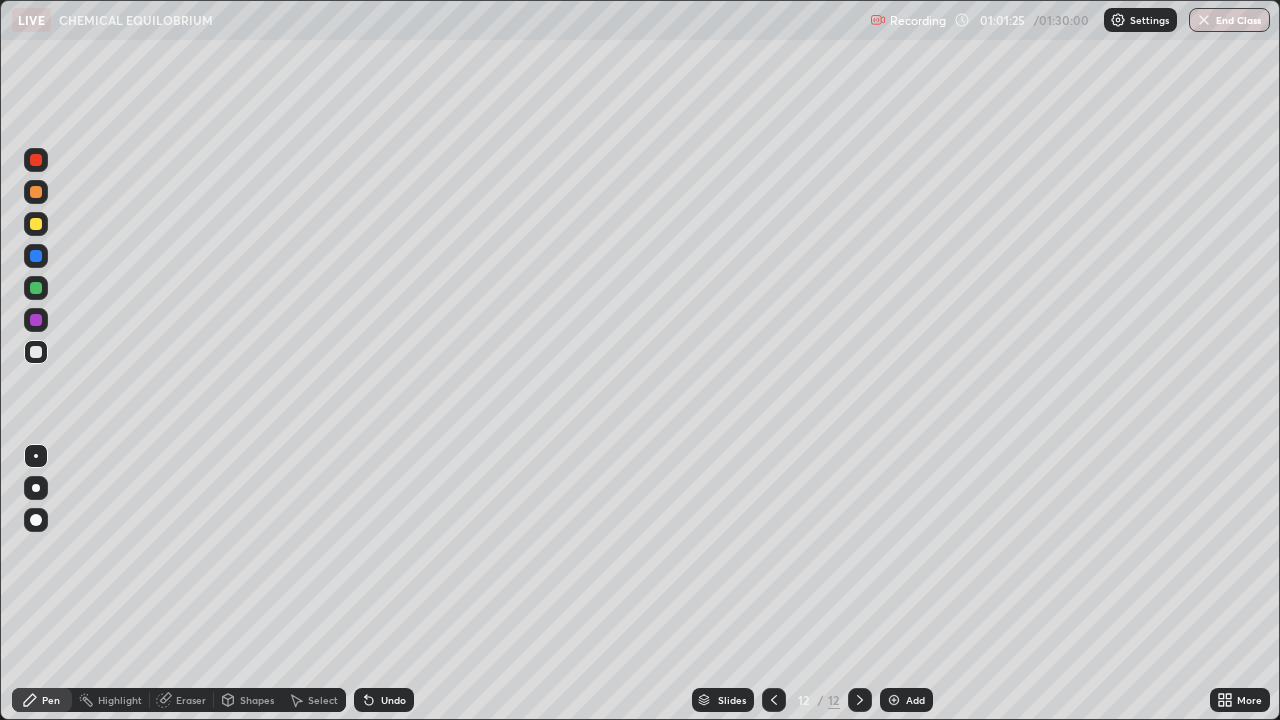 click on "Undo" at bounding box center [393, 700] 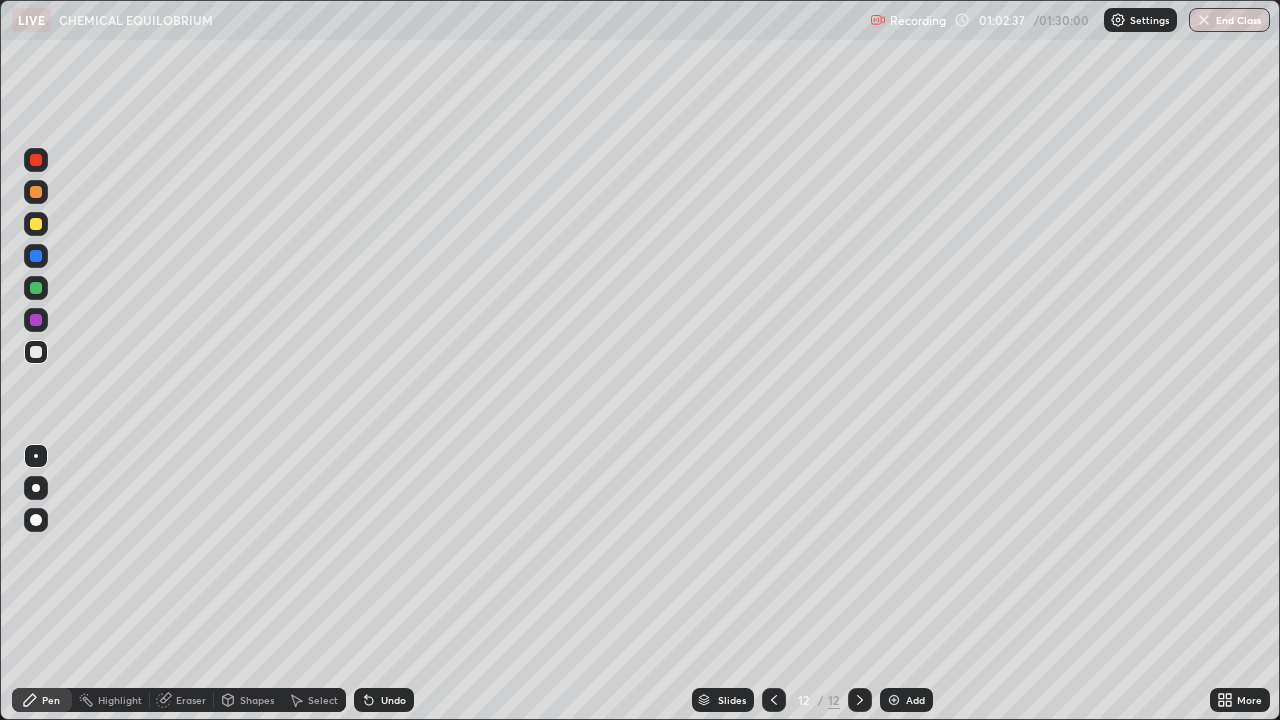 click at bounding box center (894, 700) 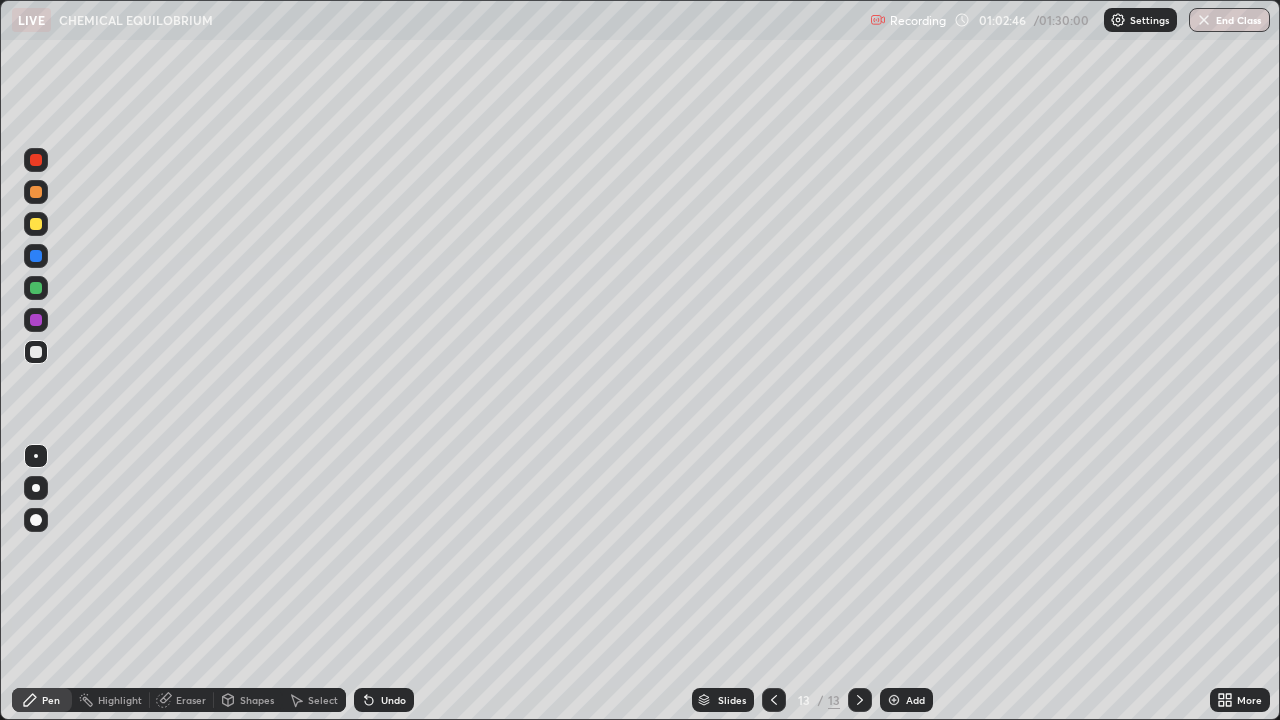 click on "Undo" at bounding box center (393, 700) 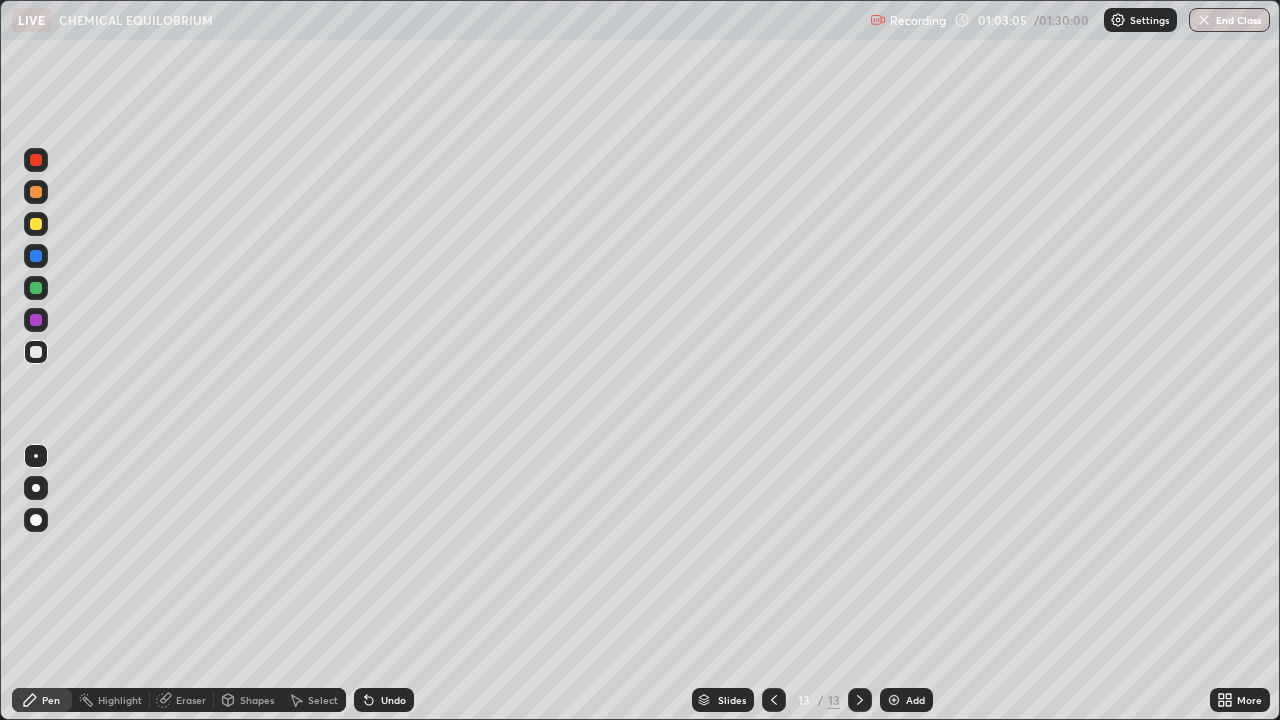click on "Undo" at bounding box center [393, 700] 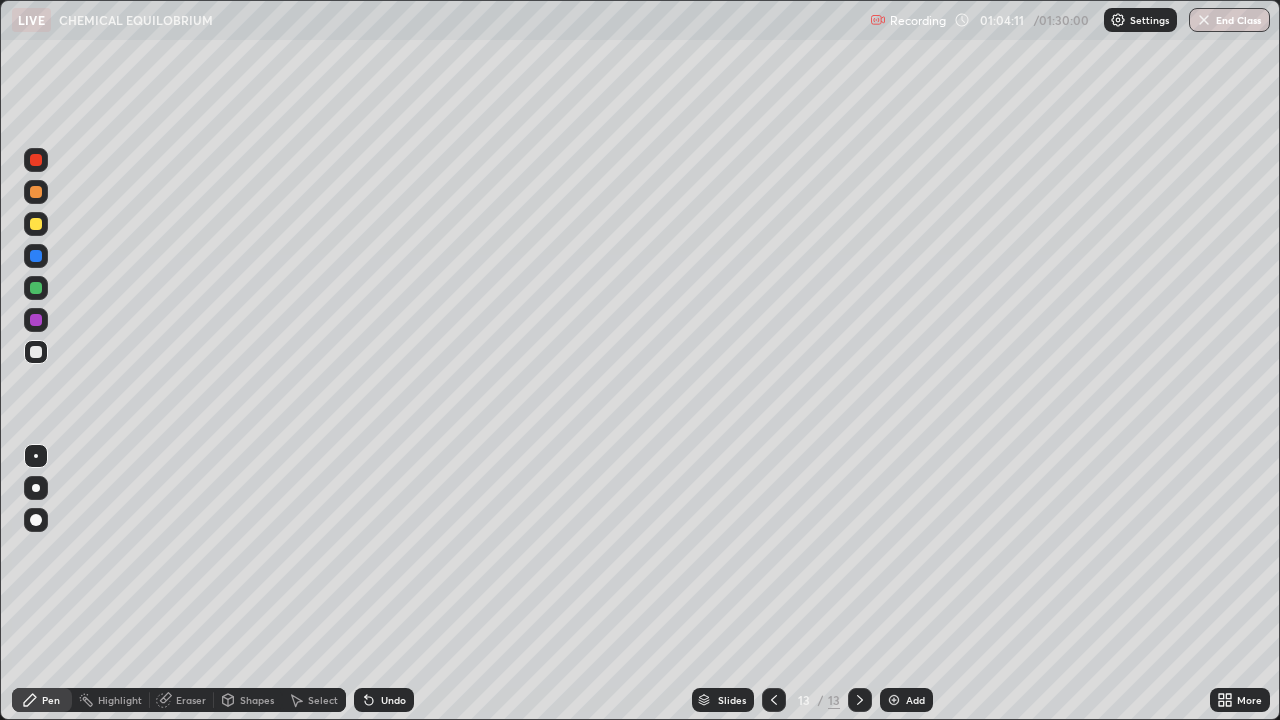 click on "Undo" at bounding box center [384, 700] 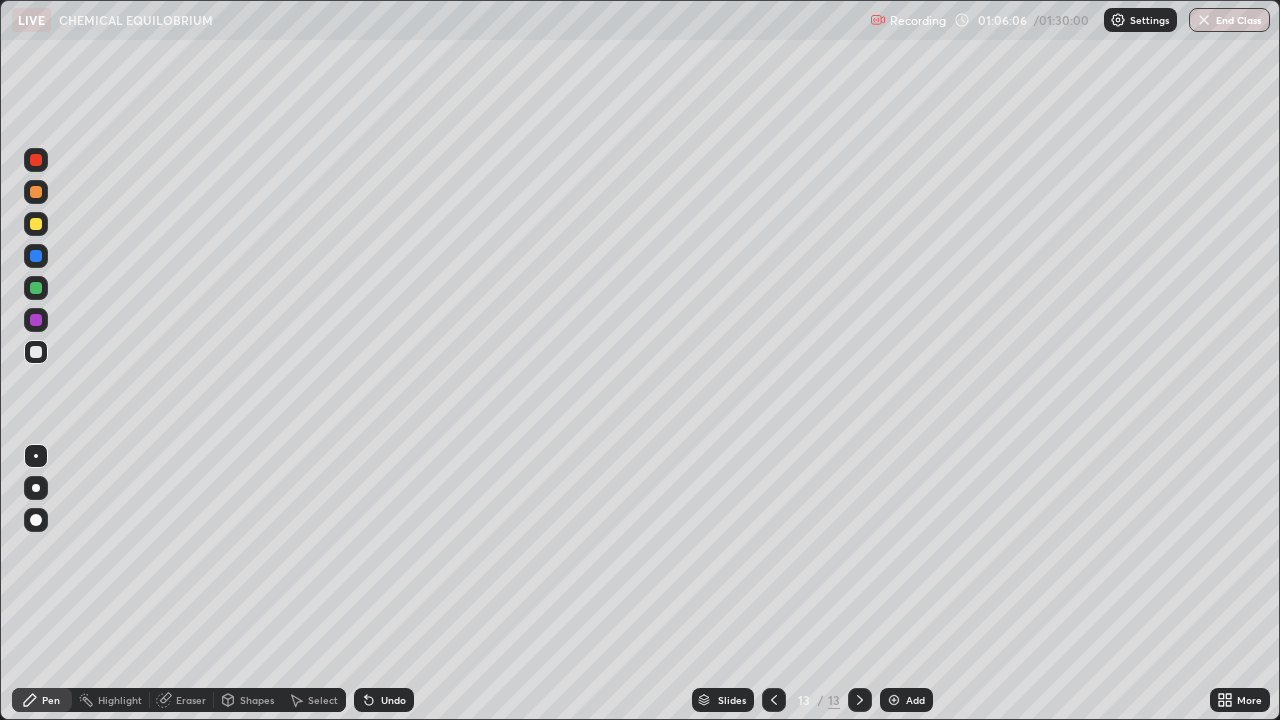 click at bounding box center (894, 700) 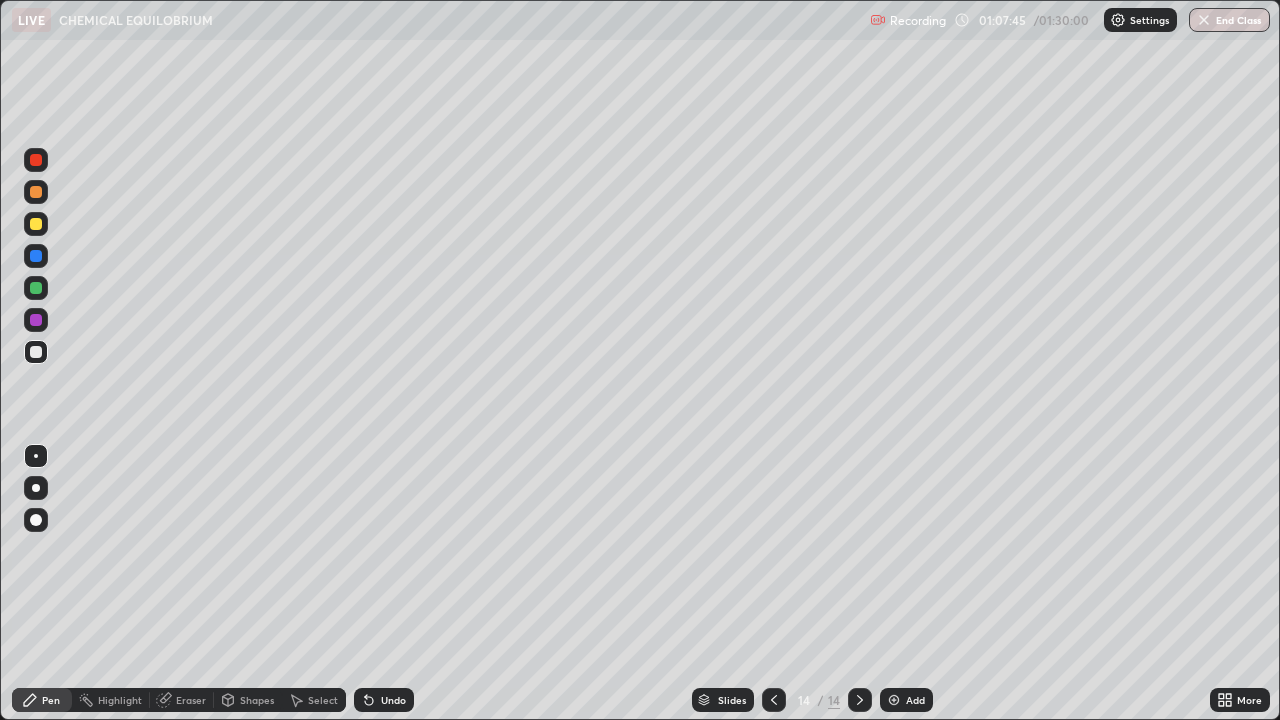 click on "Undo" at bounding box center [393, 700] 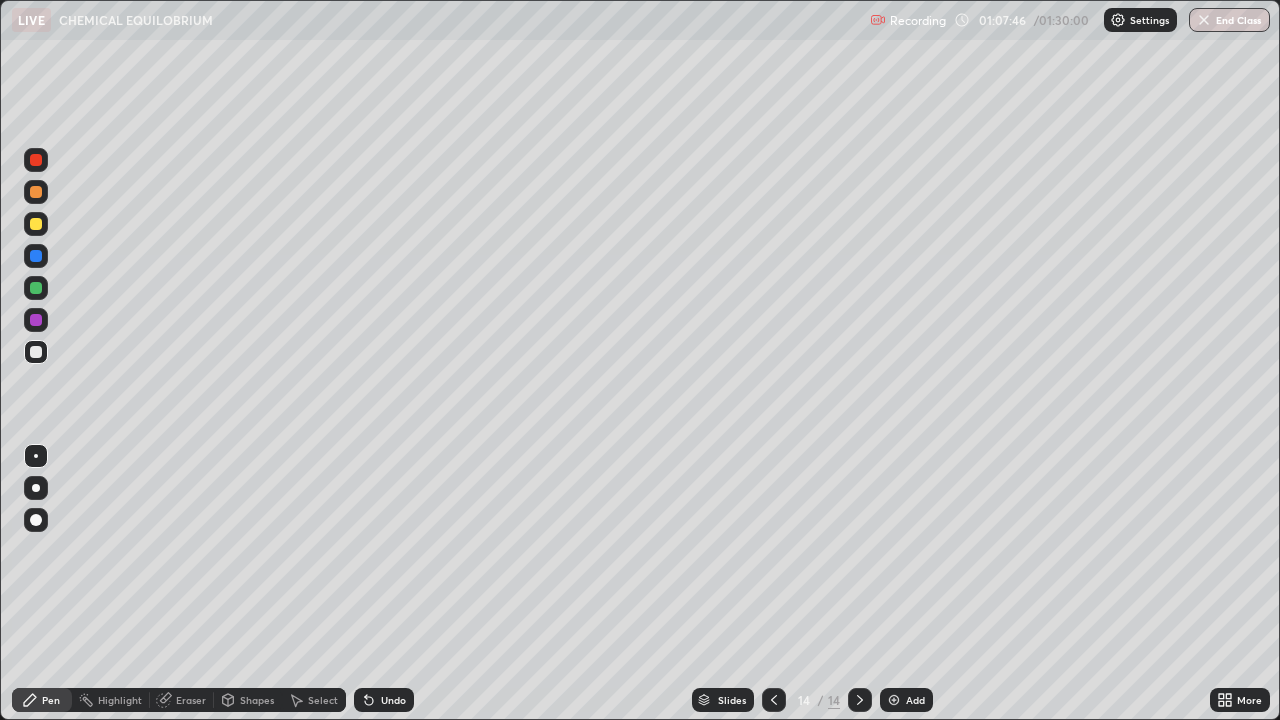 click on "Undo" at bounding box center [393, 700] 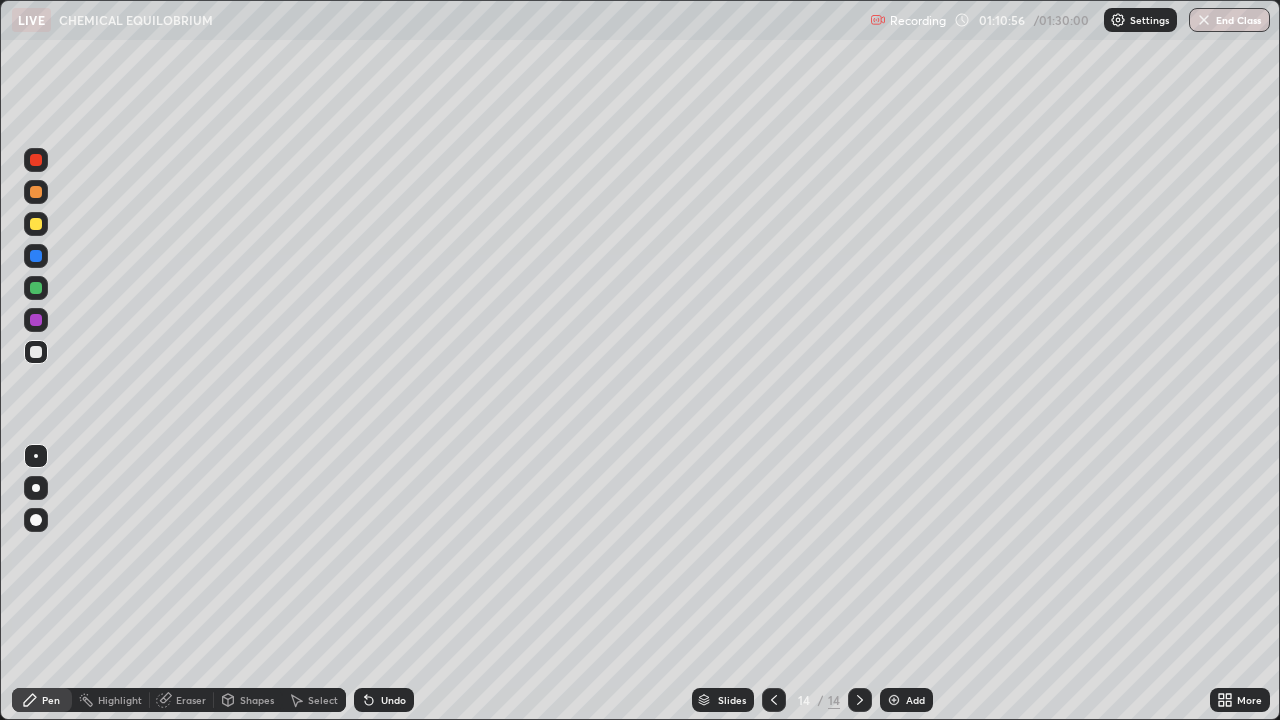 click at bounding box center (894, 700) 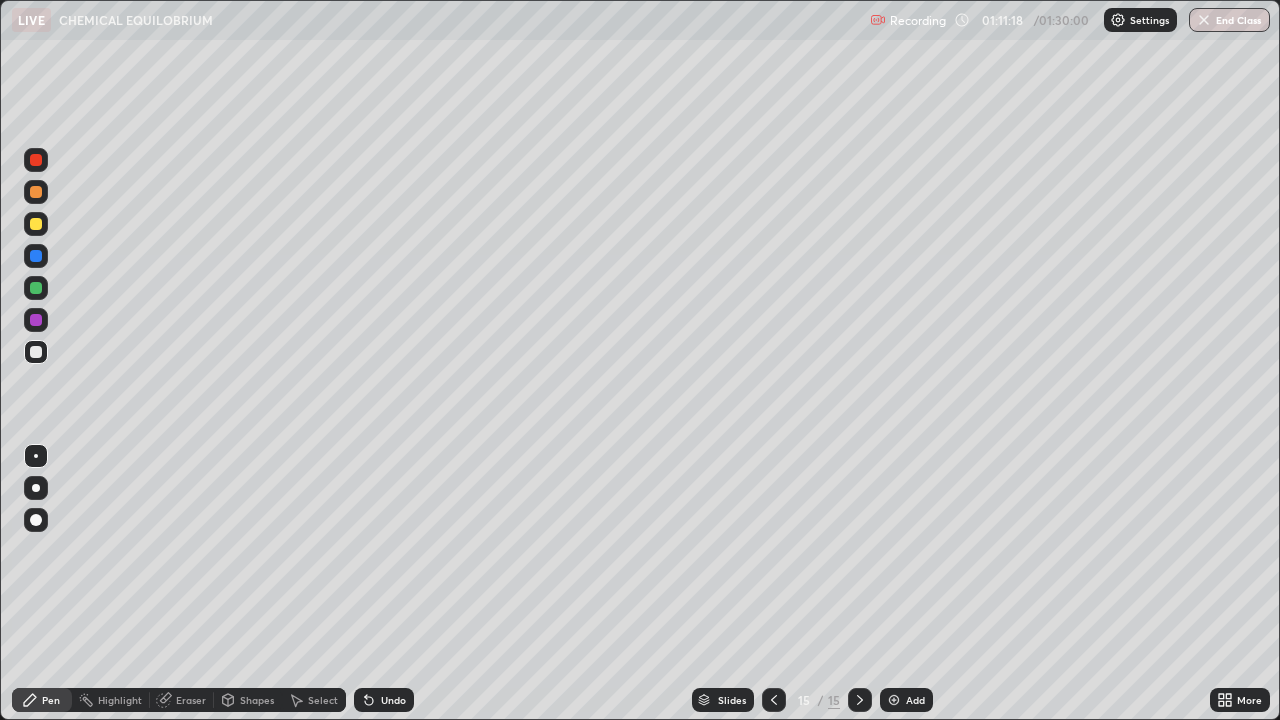 click on "Undo" at bounding box center [393, 700] 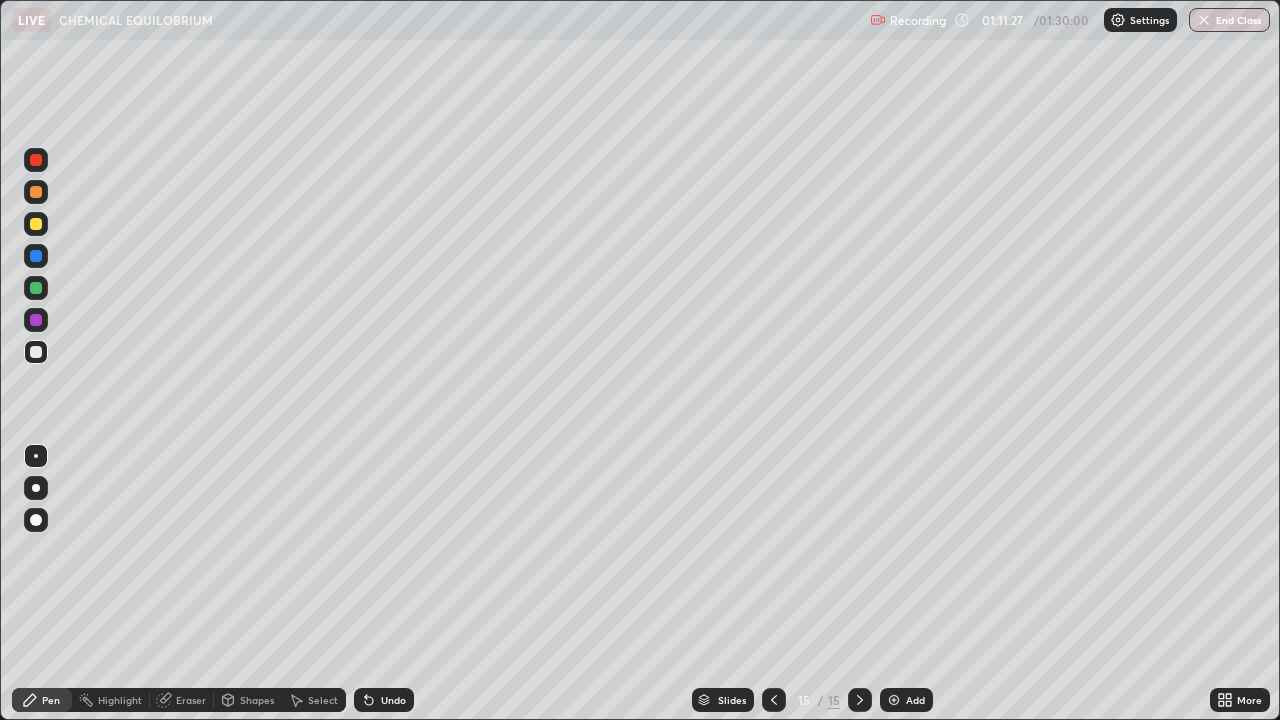 click on "Undo" at bounding box center [393, 700] 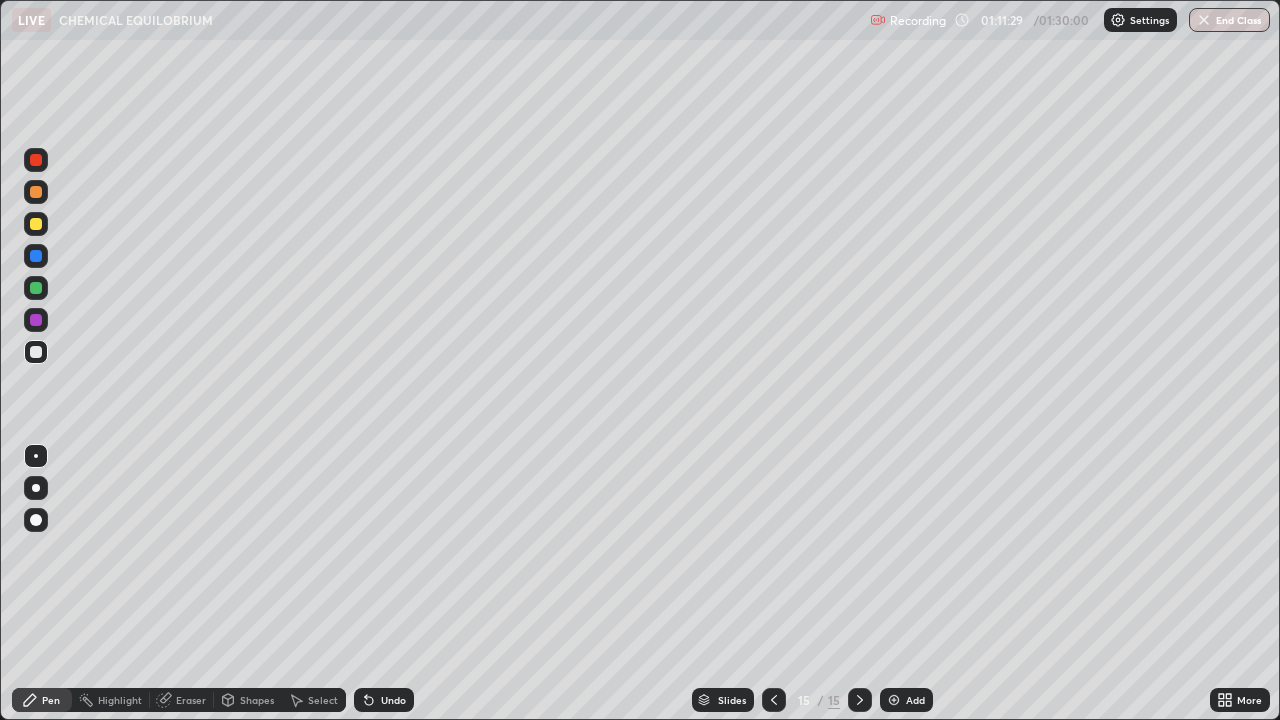 click on "Undo" at bounding box center [384, 700] 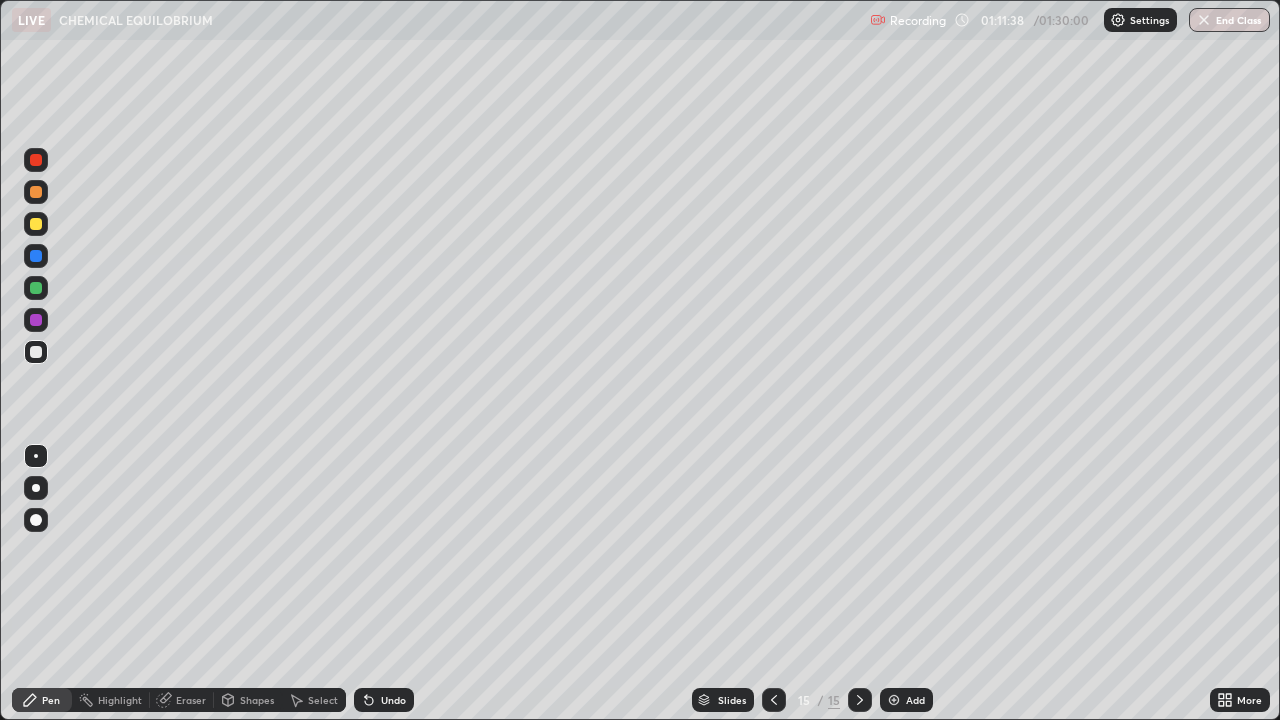 click at bounding box center (36, 224) 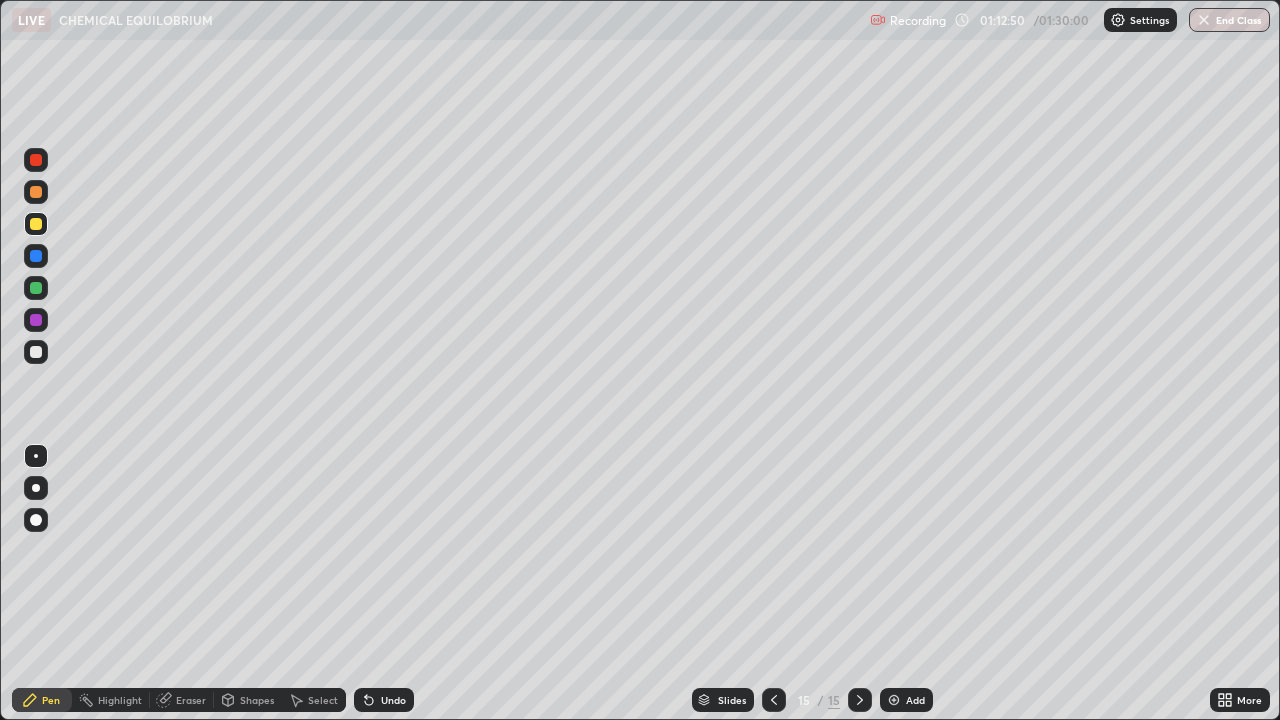 click on "Undo" at bounding box center [384, 700] 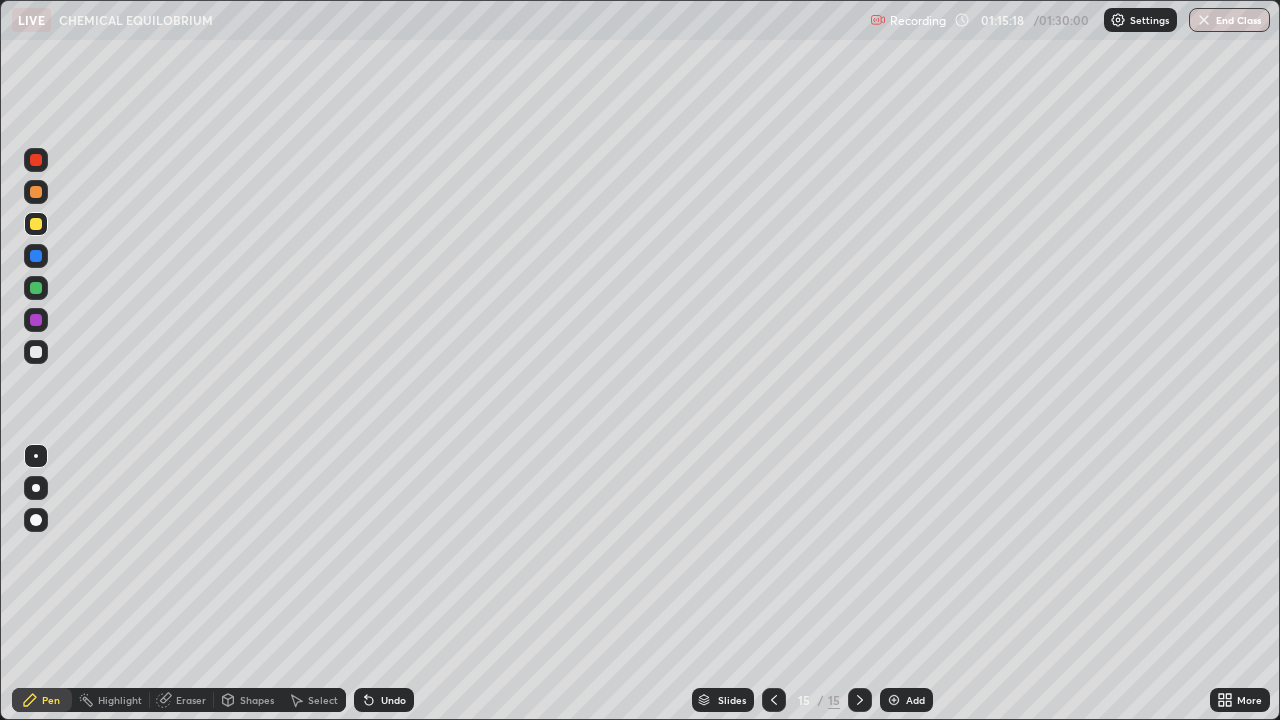 click on "Undo" at bounding box center [393, 700] 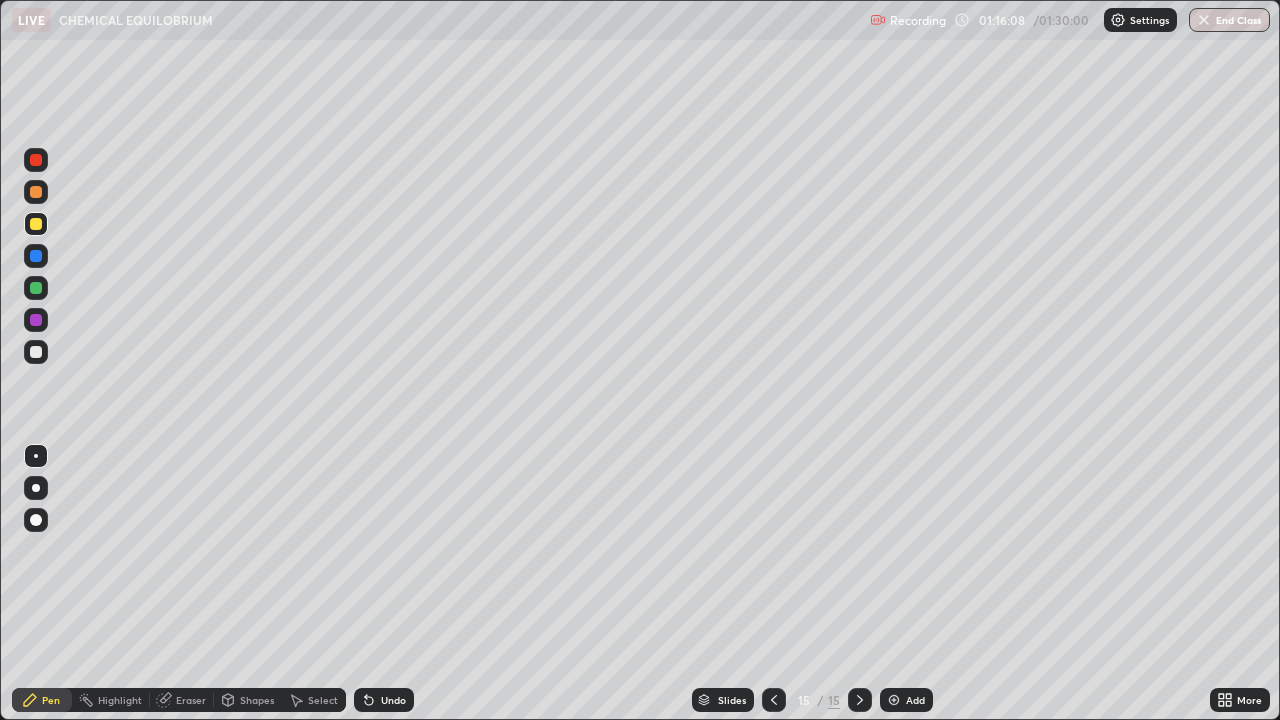 click at bounding box center [36, 352] 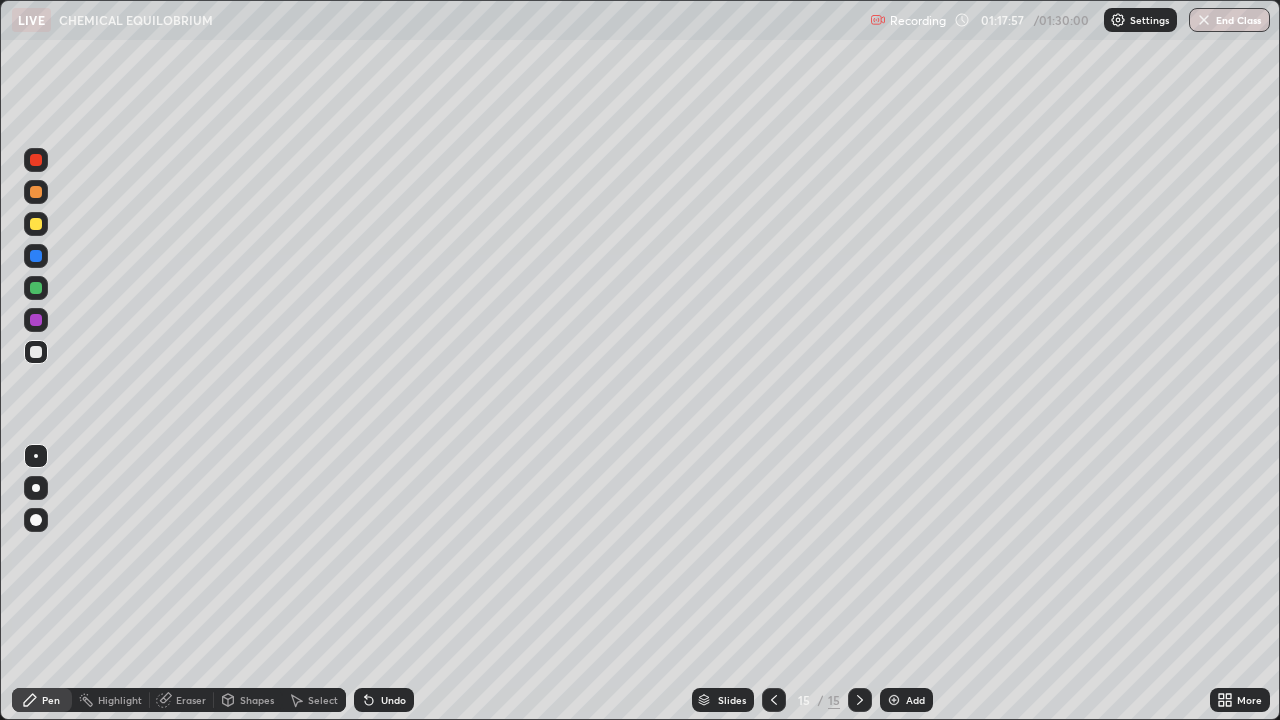click at bounding box center [894, 700] 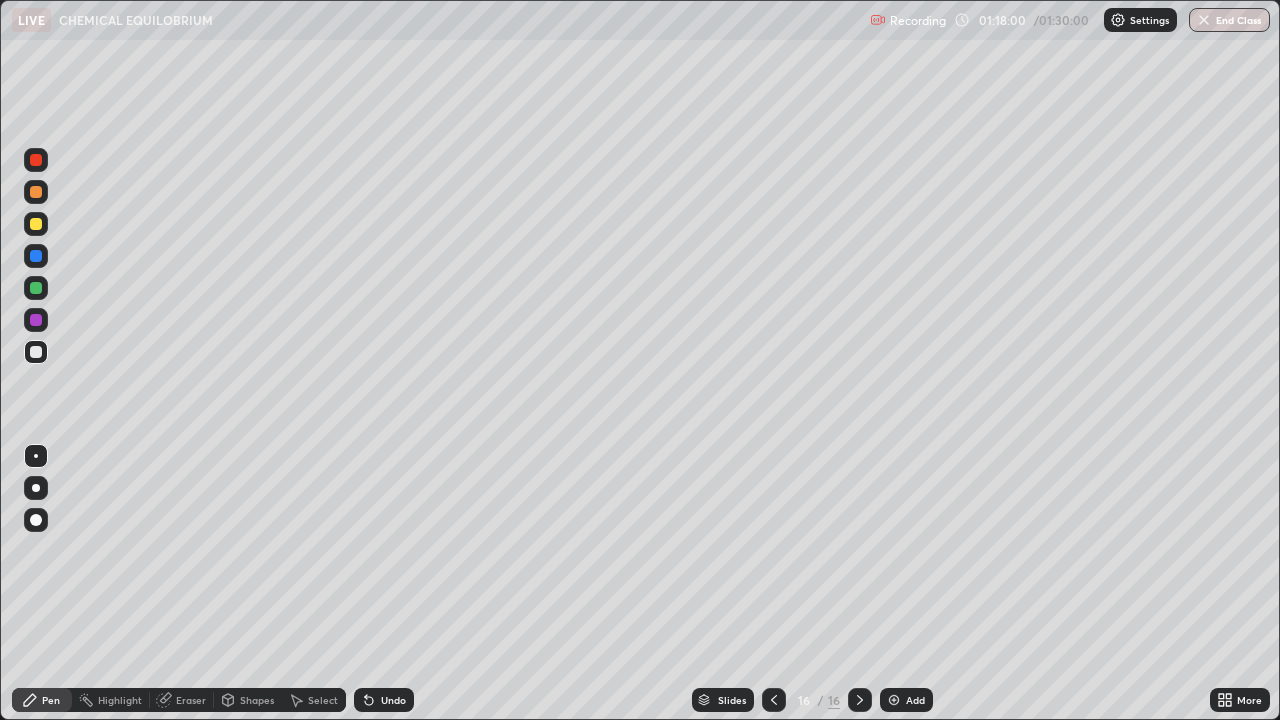 click at bounding box center (36, 224) 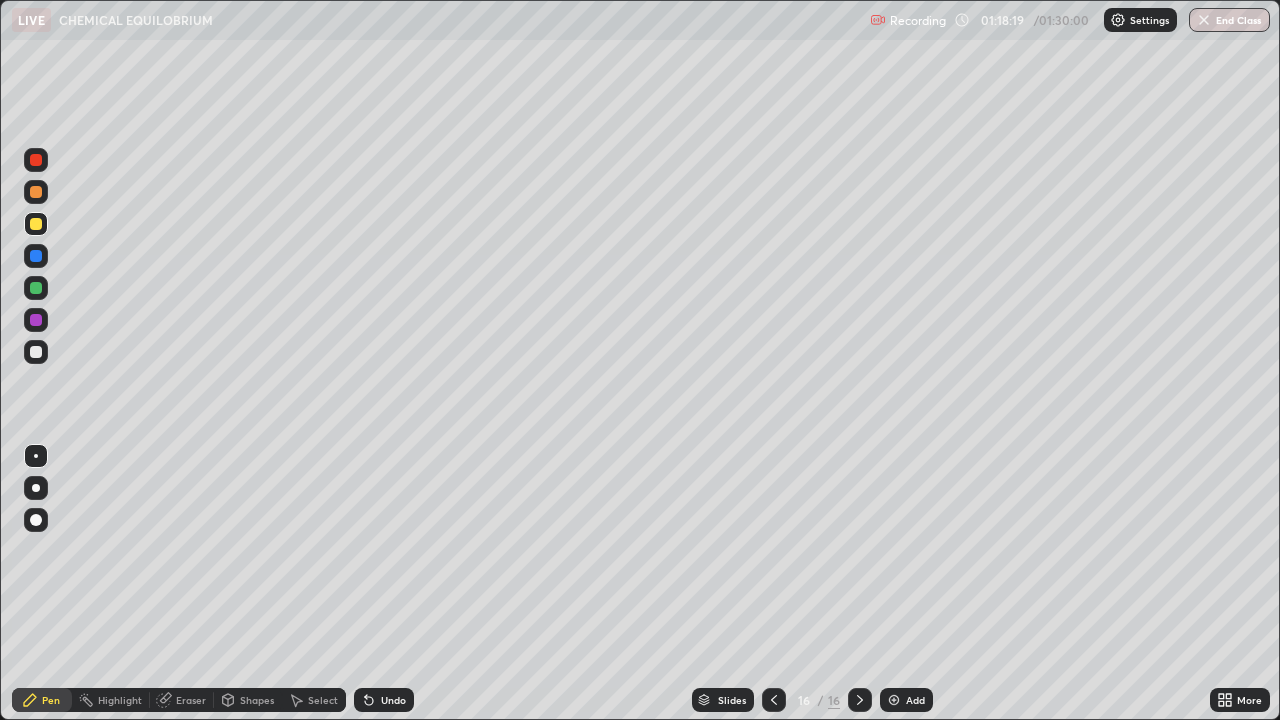 click at bounding box center (36, 352) 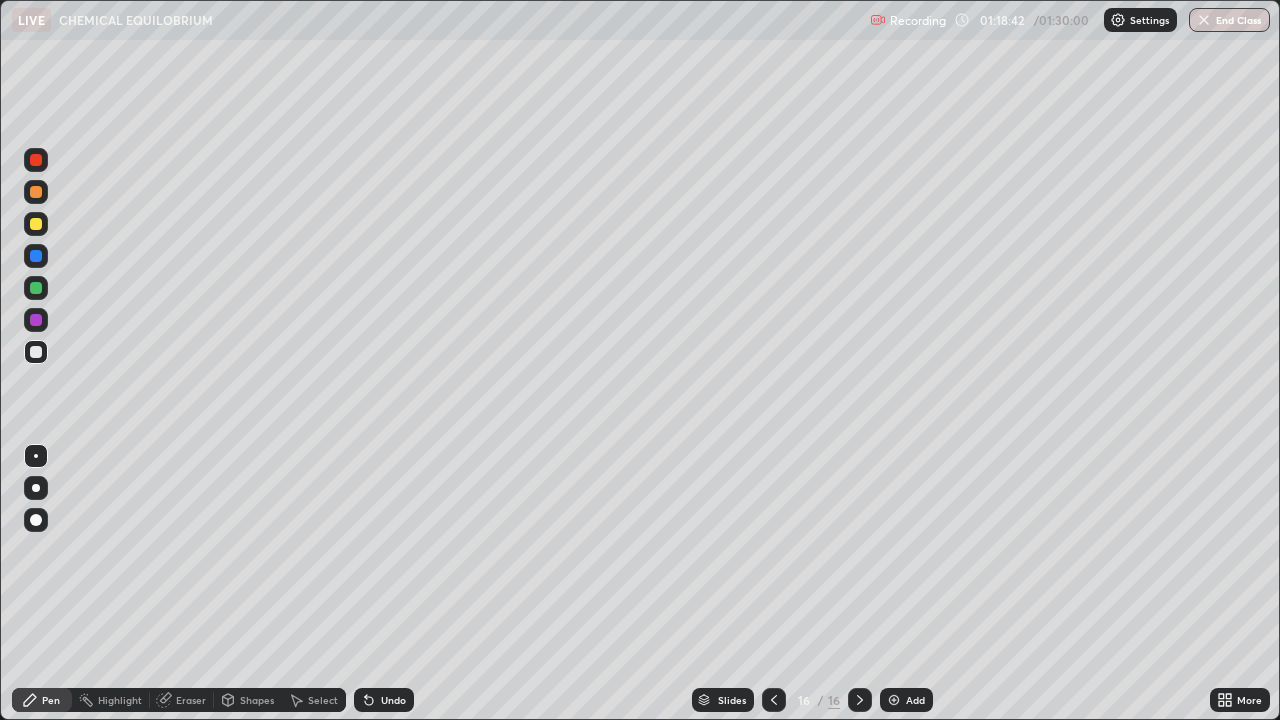 click at bounding box center (36, 224) 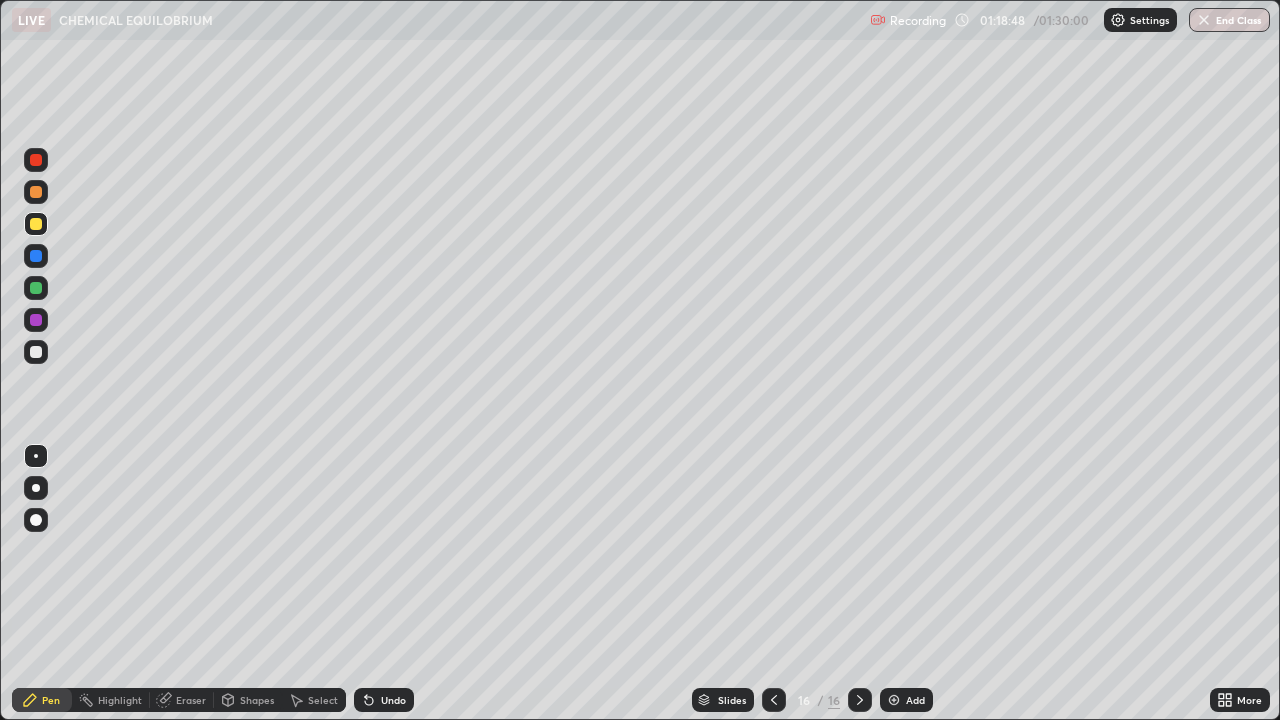 click on "Undo" at bounding box center (393, 700) 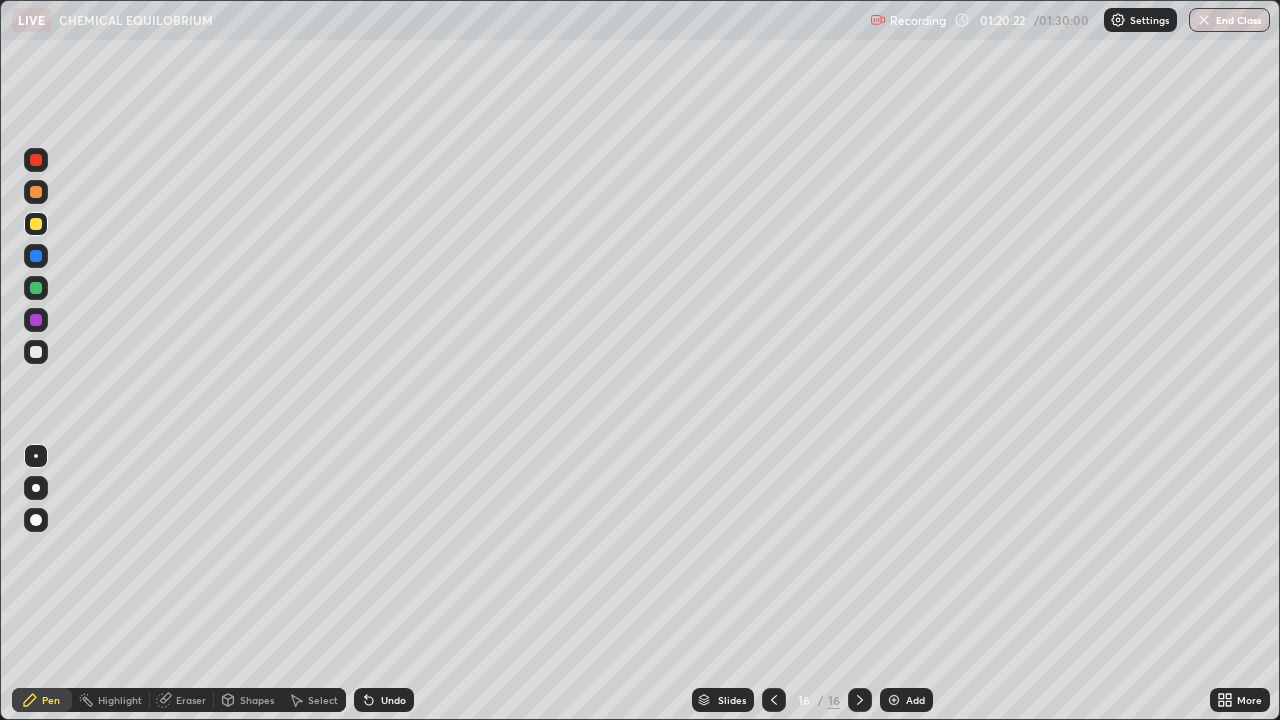 click at bounding box center (36, 352) 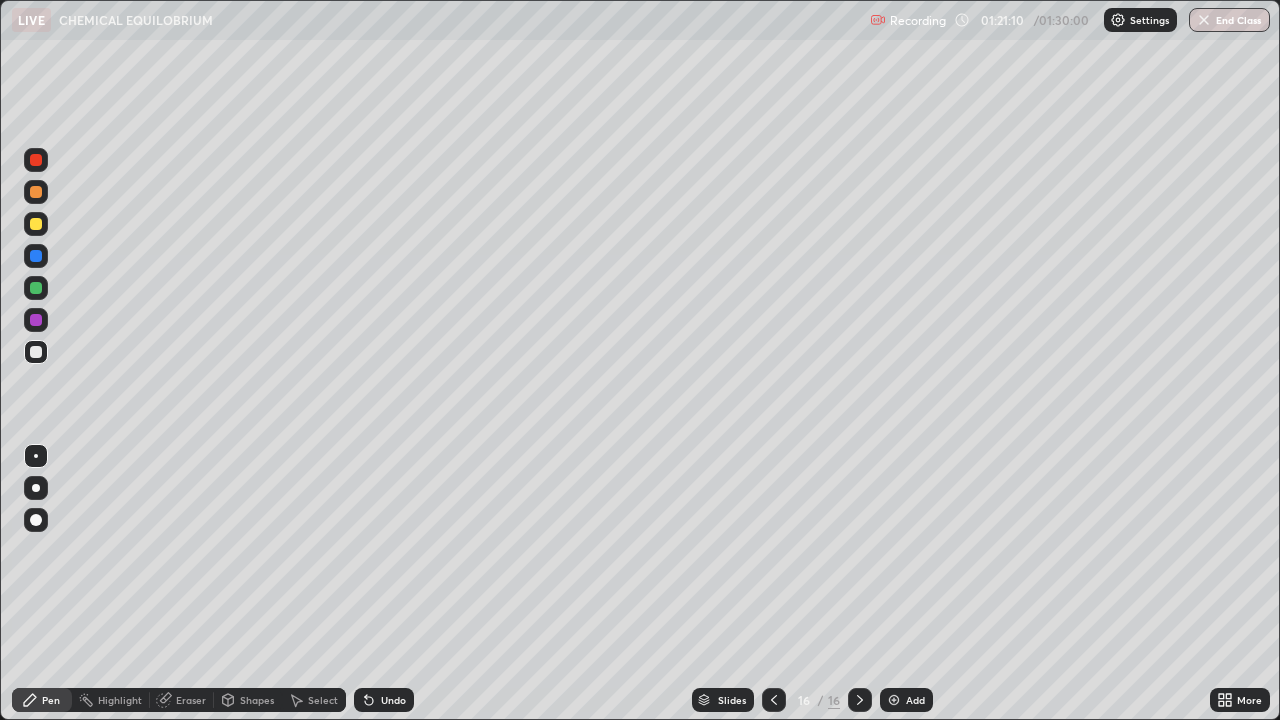 click on "Undo" at bounding box center (393, 700) 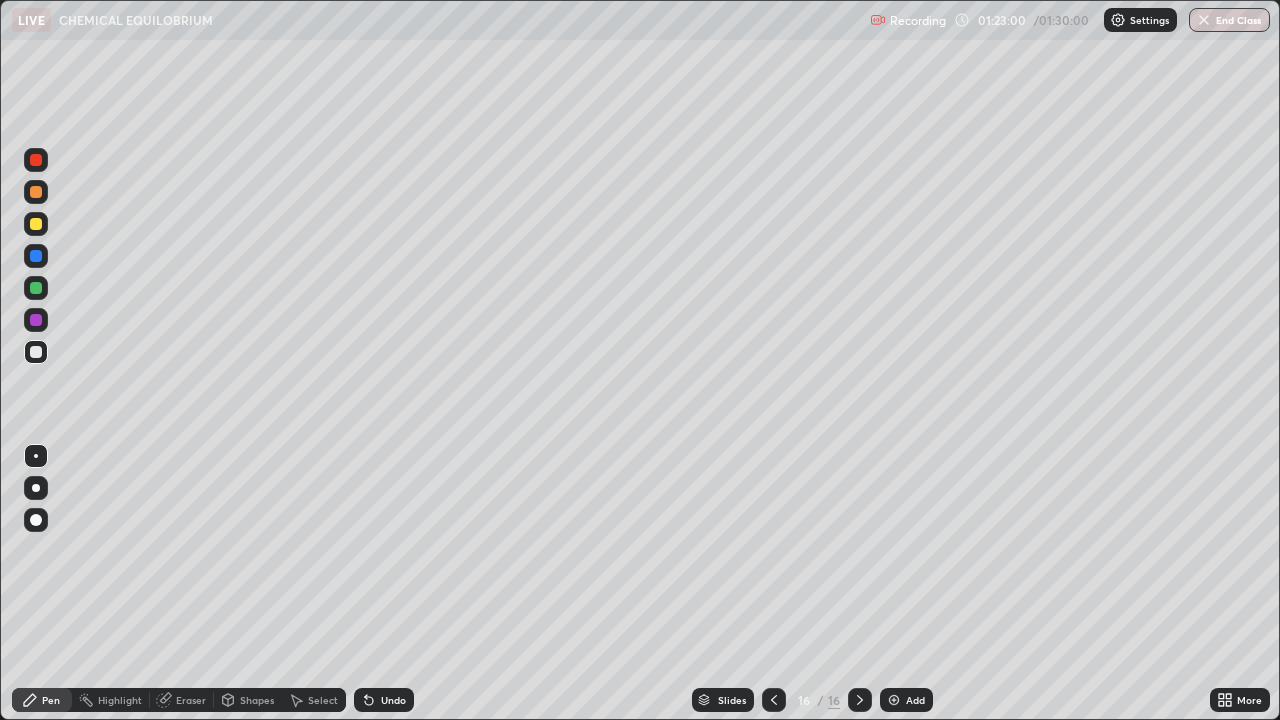 click on "Undo" at bounding box center (393, 700) 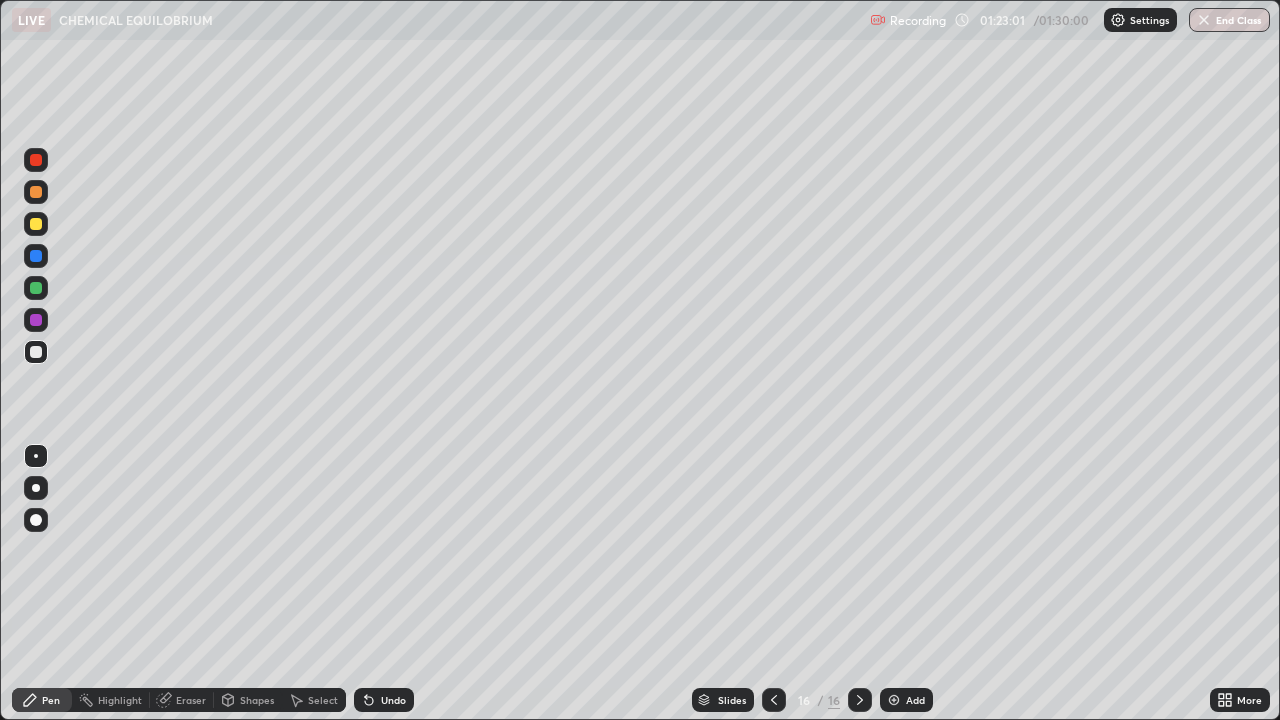 click on "Undo" at bounding box center [384, 700] 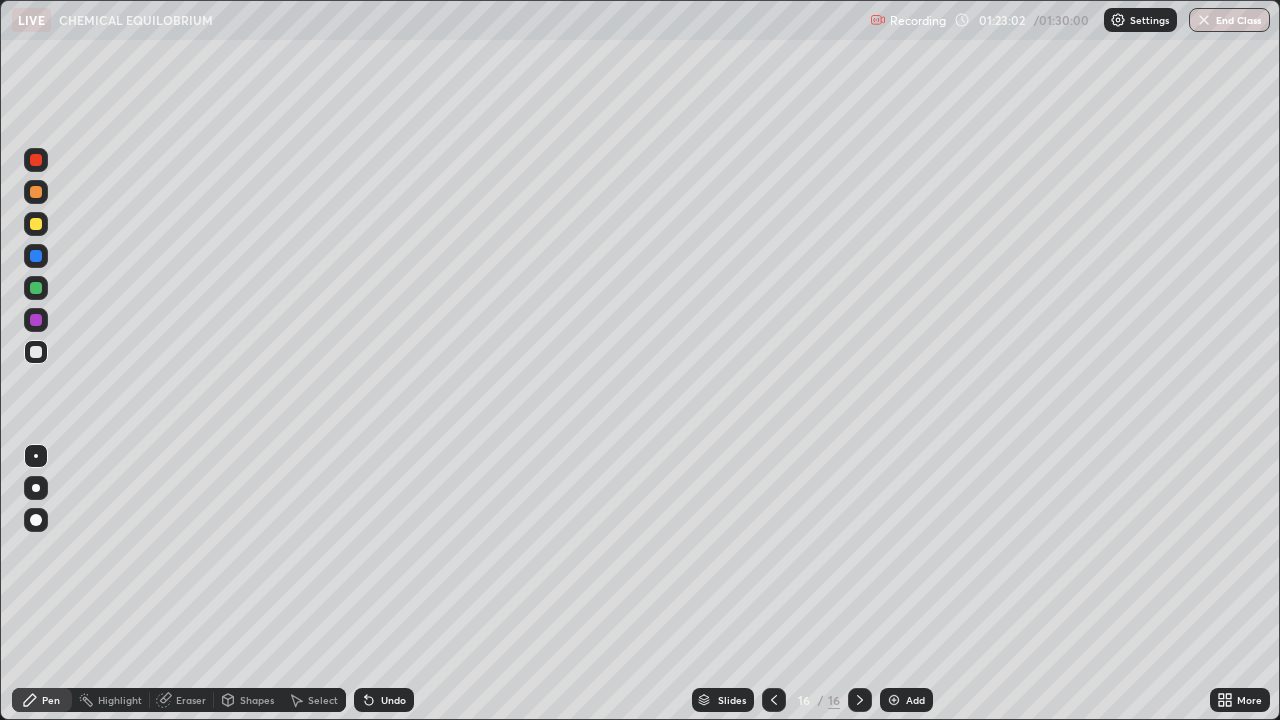 click on "Undo" at bounding box center (384, 700) 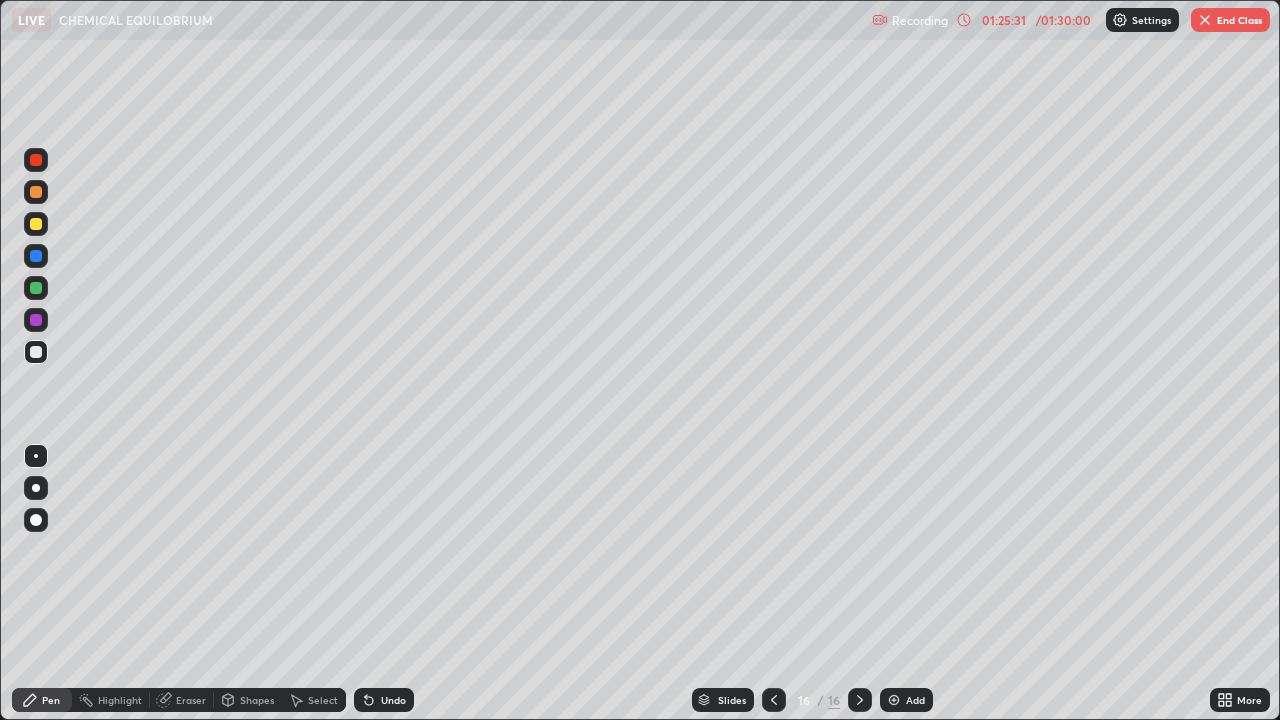 click at bounding box center (894, 700) 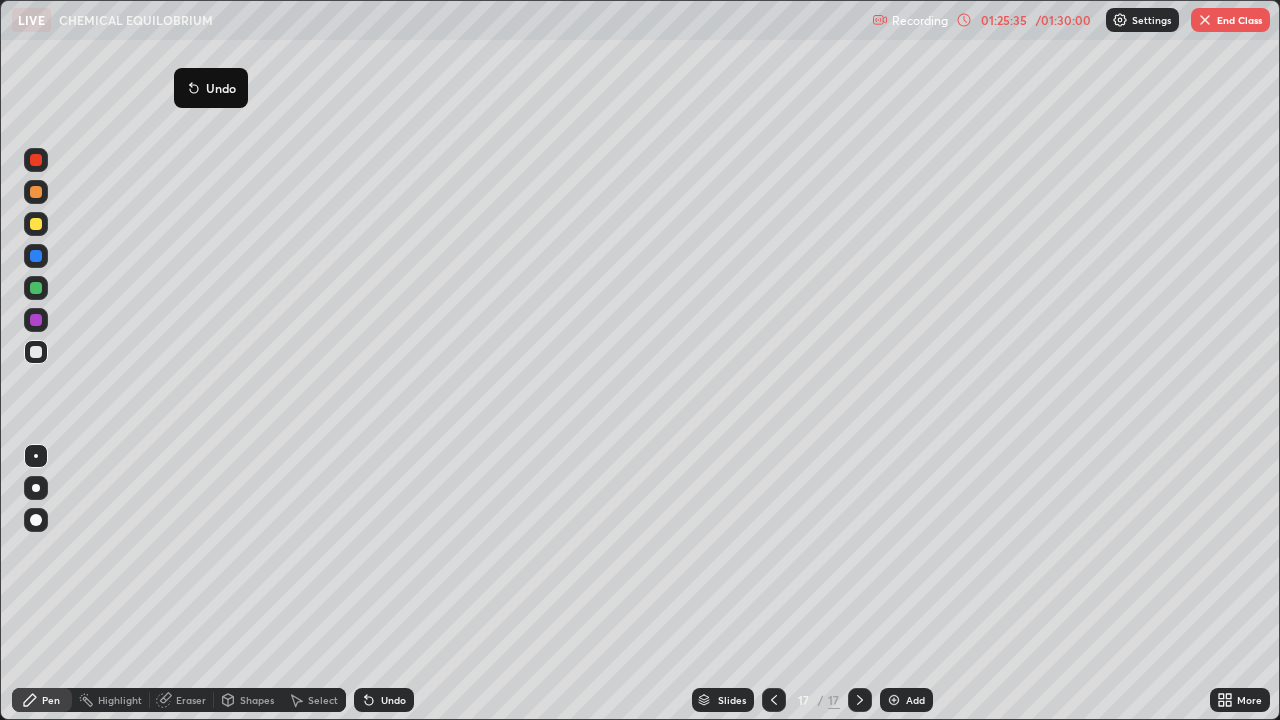 click on "Undo" at bounding box center (211, 88) 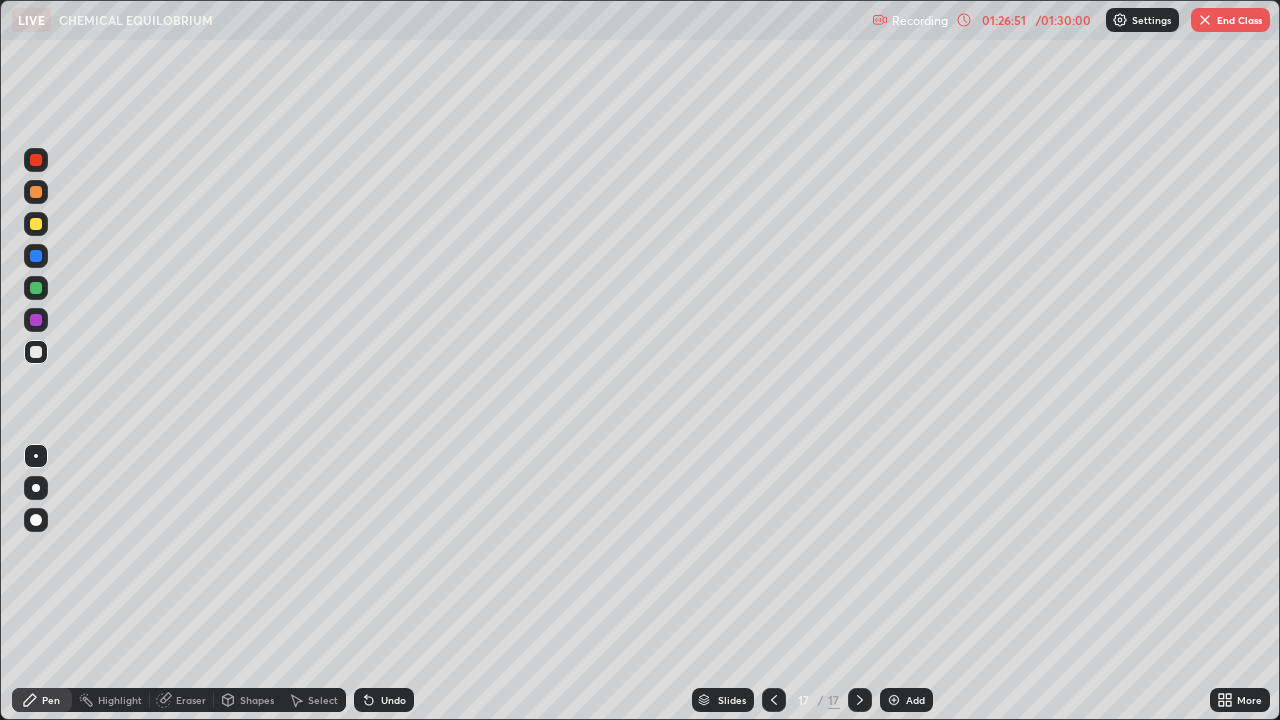 click on "Undo" at bounding box center (393, 700) 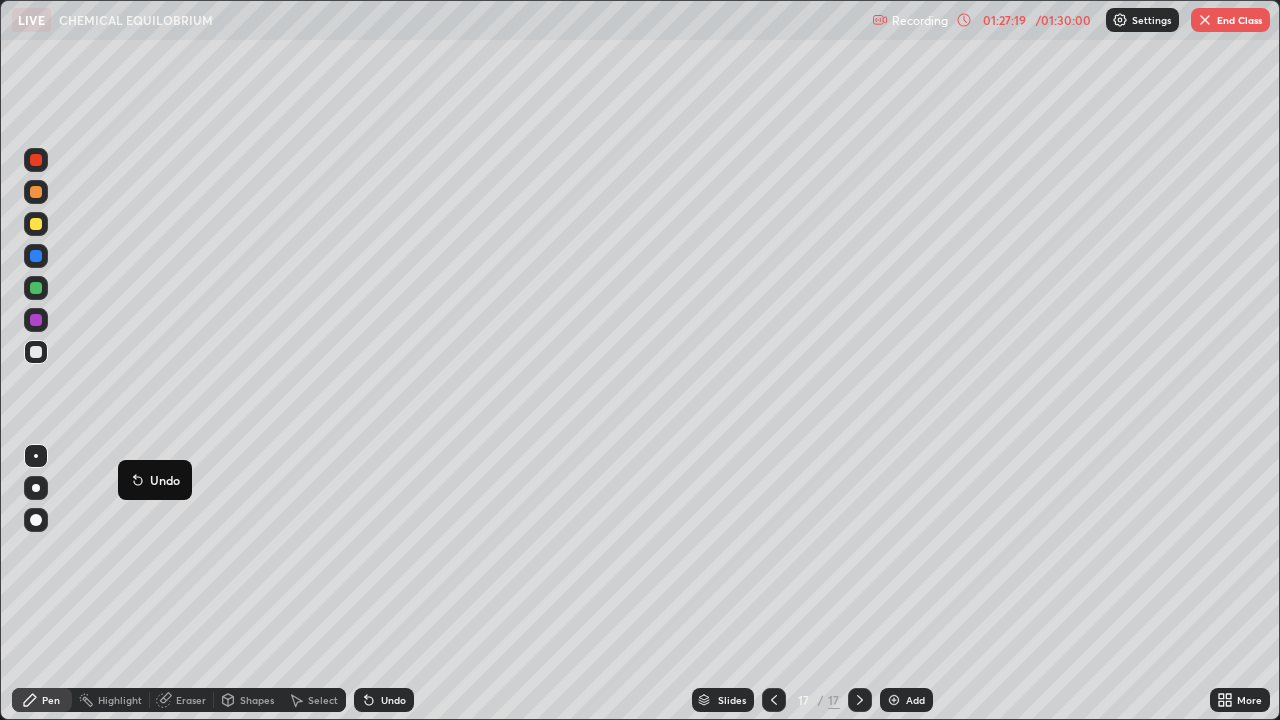 click 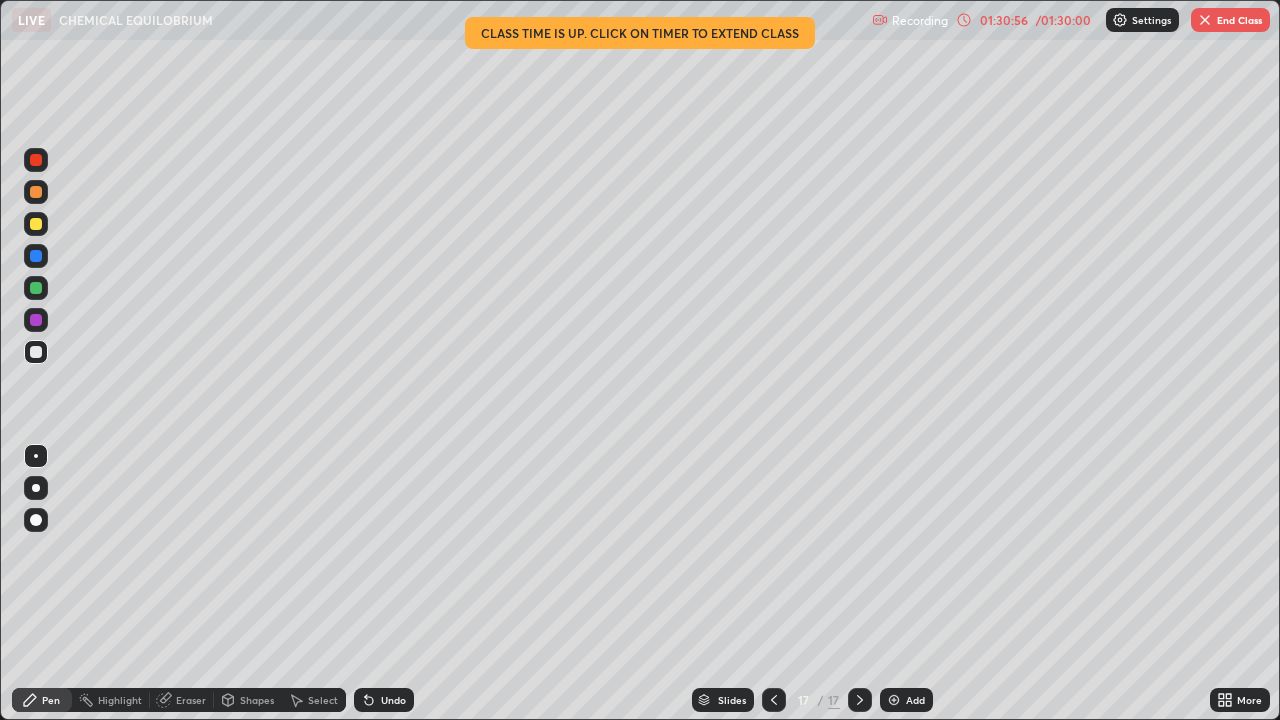 click on "End Class" at bounding box center (1230, 20) 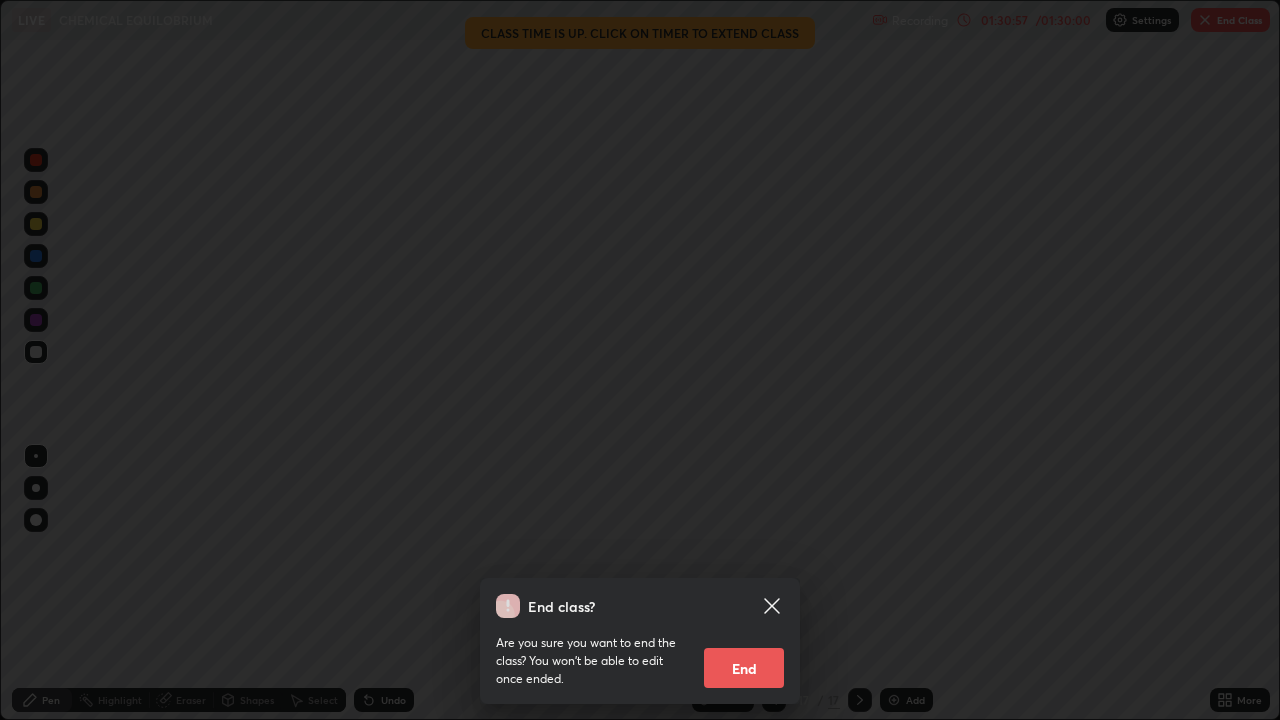 click on "End" at bounding box center (744, 668) 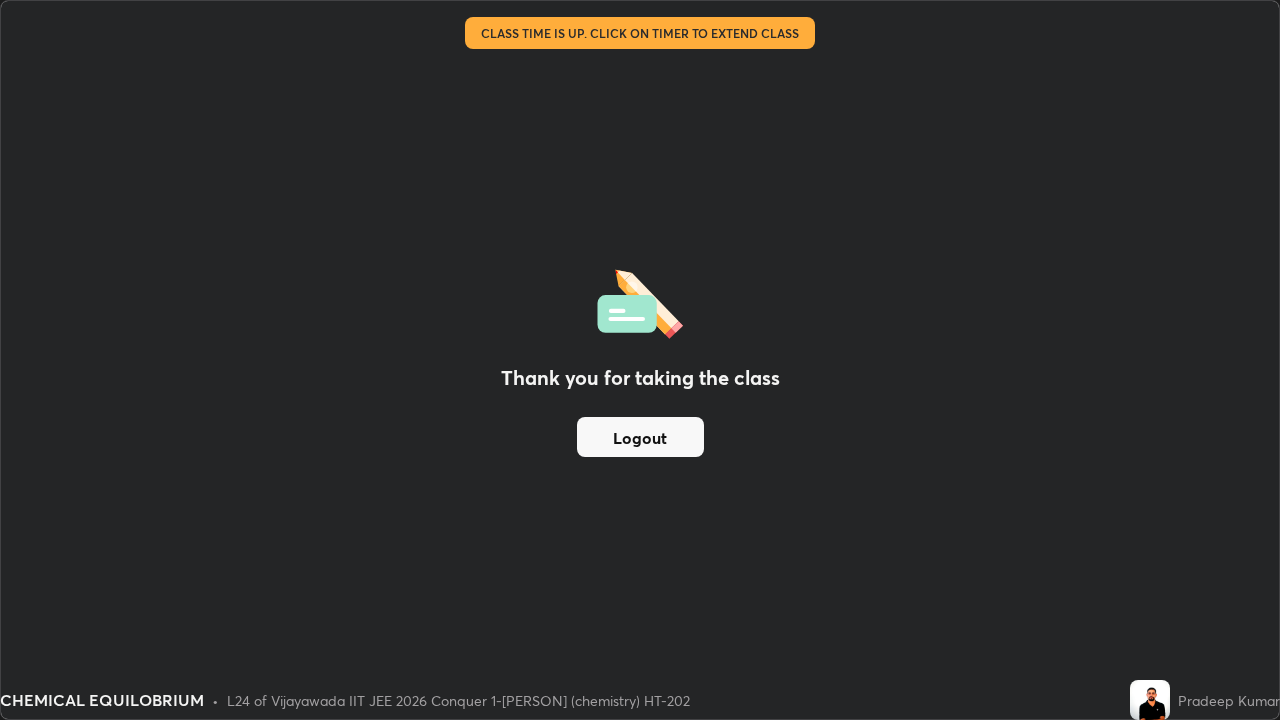 click on "Logout" at bounding box center (640, 437) 